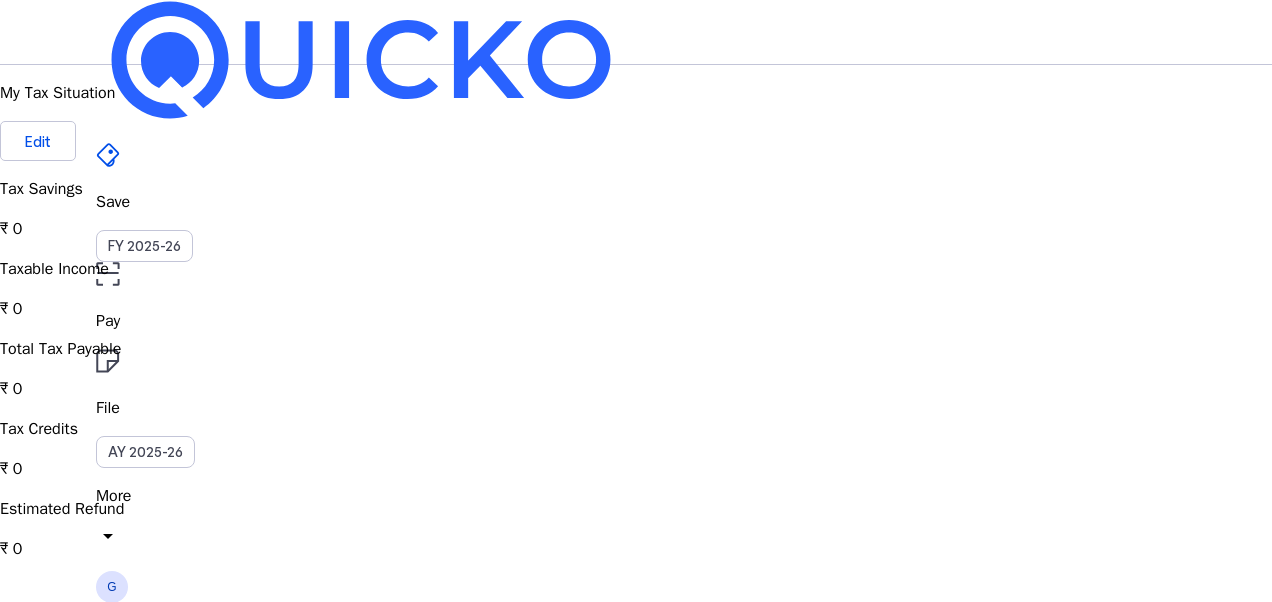 scroll, scrollTop: 0, scrollLeft: 0, axis: both 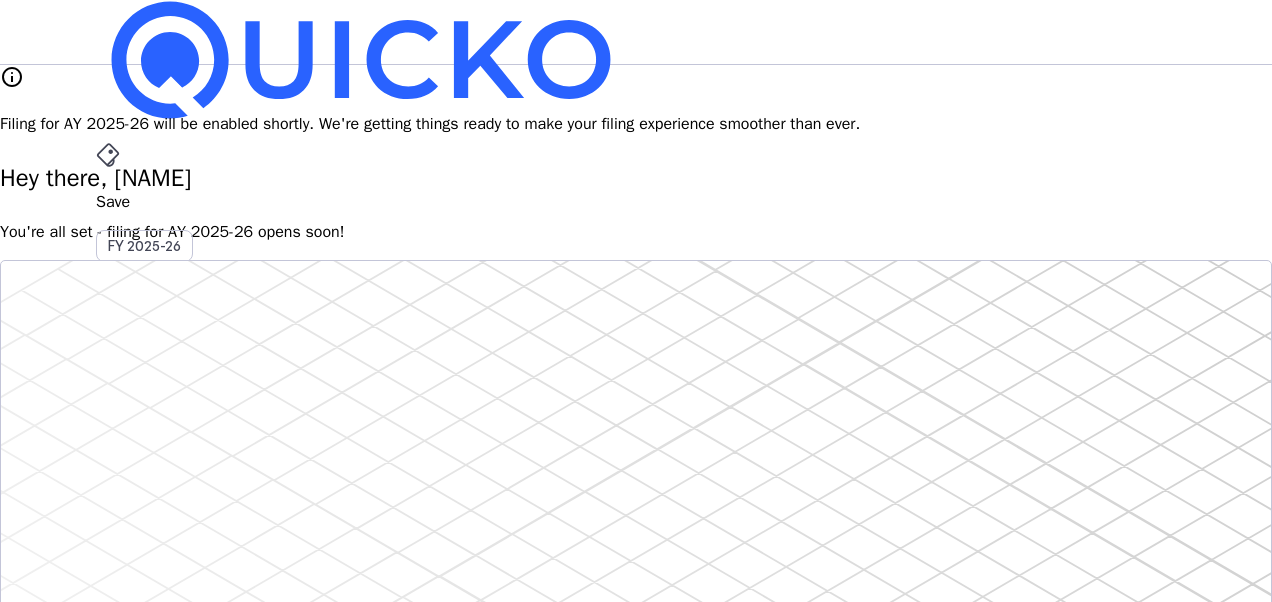 click on "Save" at bounding box center (636, 202) 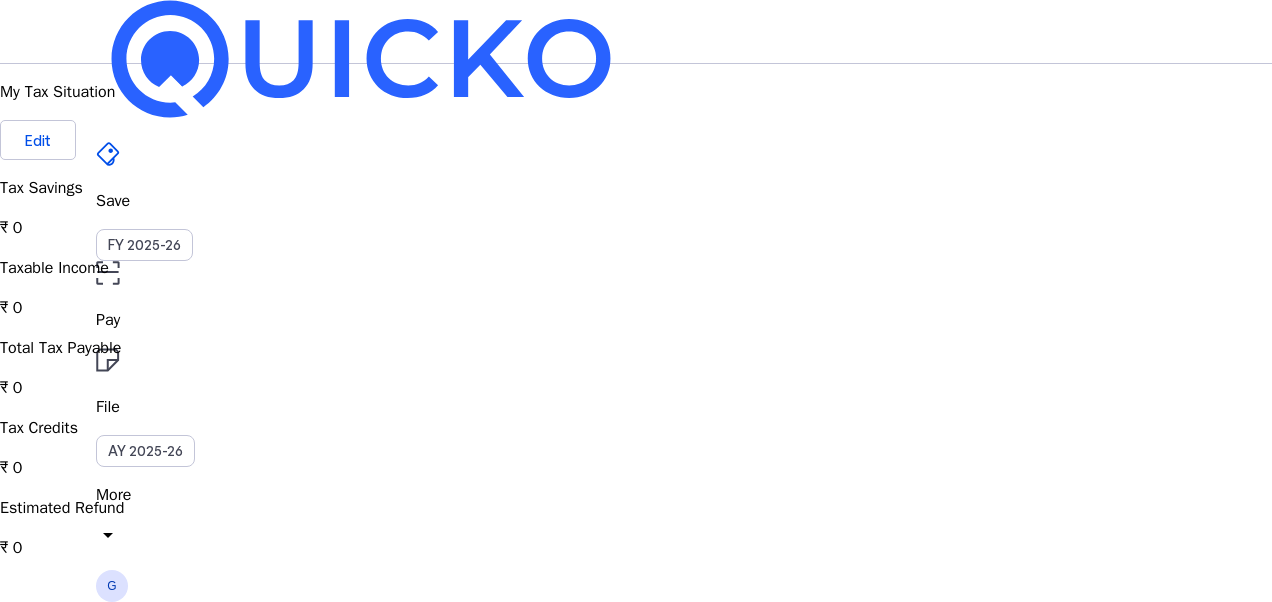 scroll, scrollTop: 0, scrollLeft: 0, axis: both 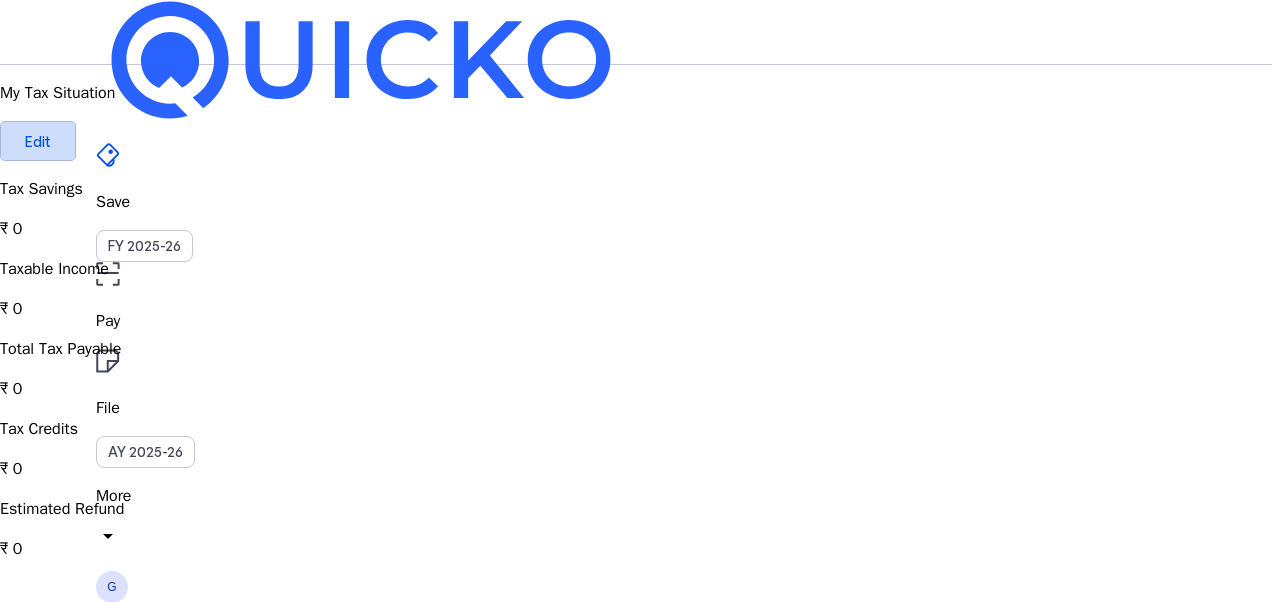 click at bounding box center [38, 141] 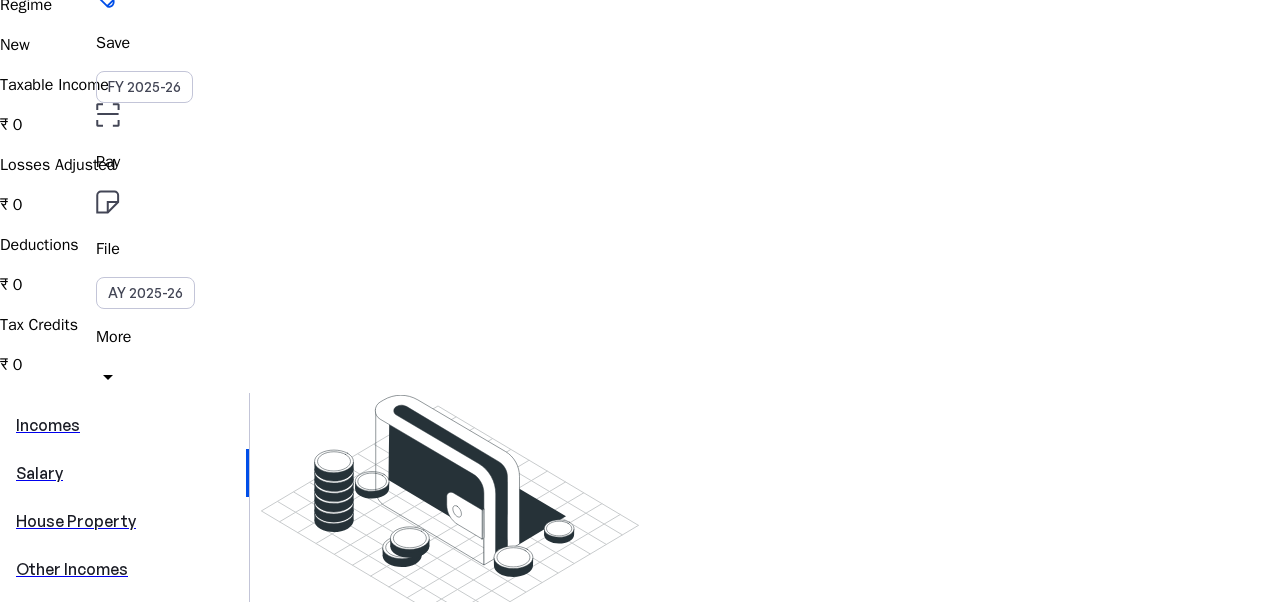 scroll, scrollTop: 160, scrollLeft: 0, axis: vertical 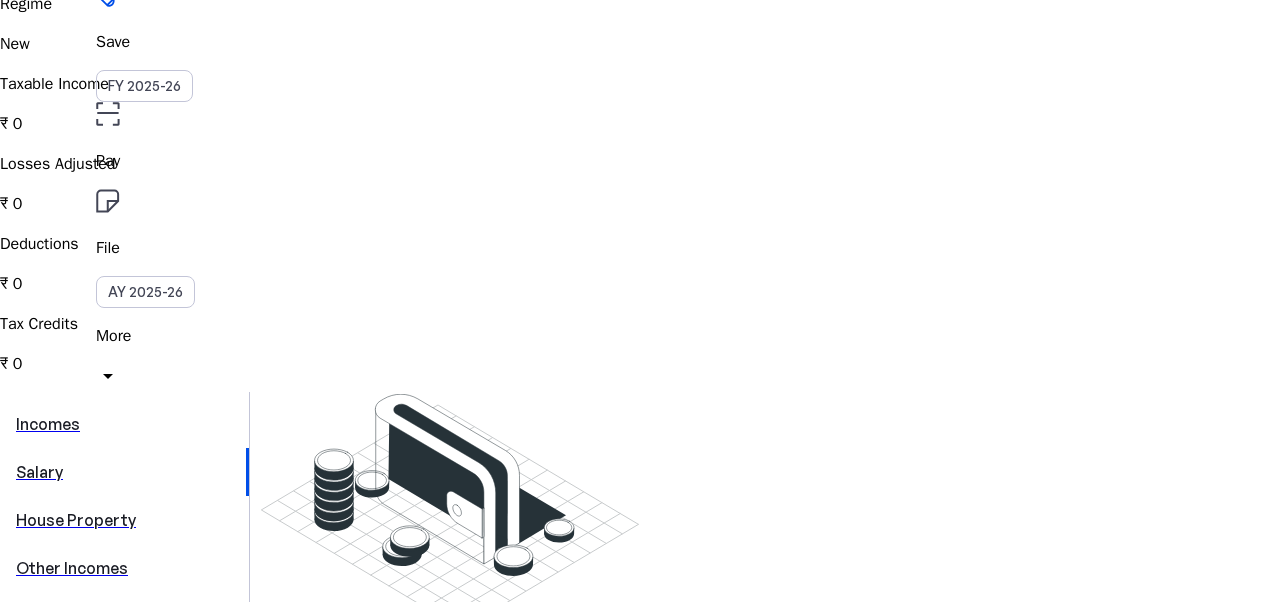 click on "Salary" at bounding box center [123, 472] 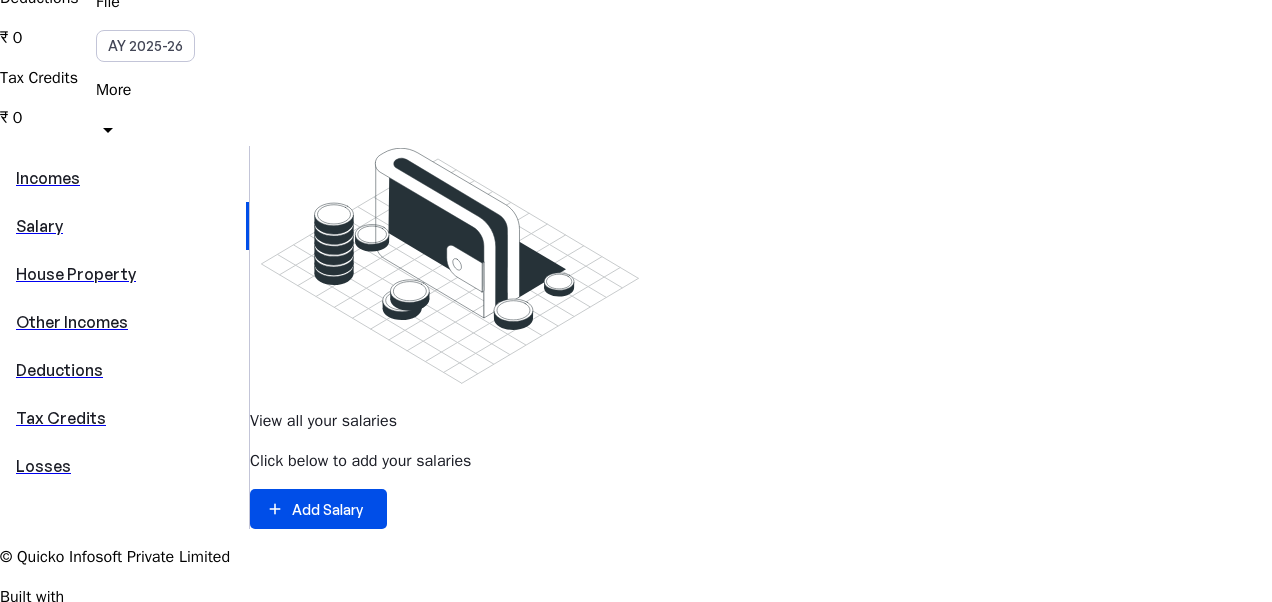 scroll, scrollTop: 445, scrollLeft: 0, axis: vertical 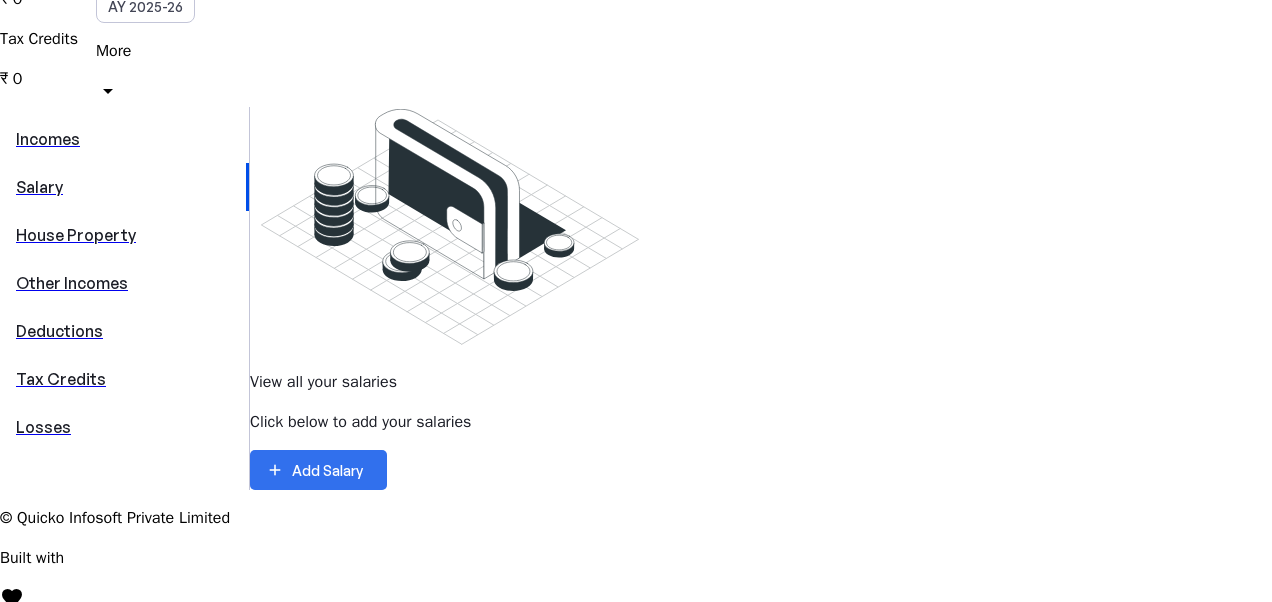 click at bounding box center (318, 470) 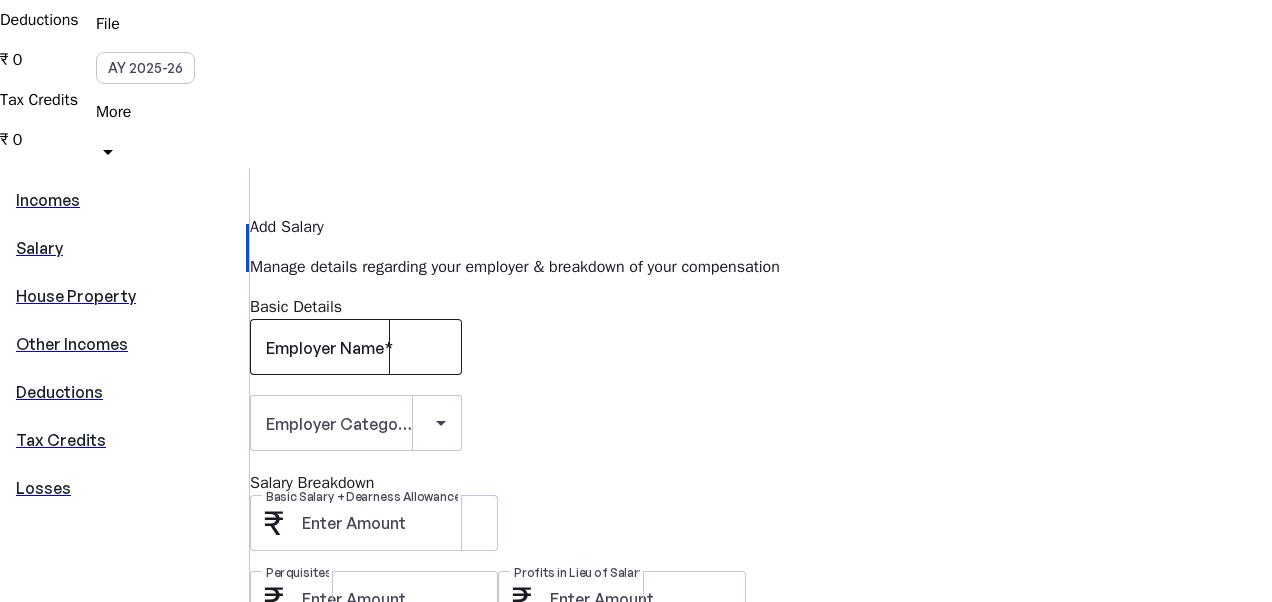 scroll, scrollTop: 385, scrollLeft: 0, axis: vertical 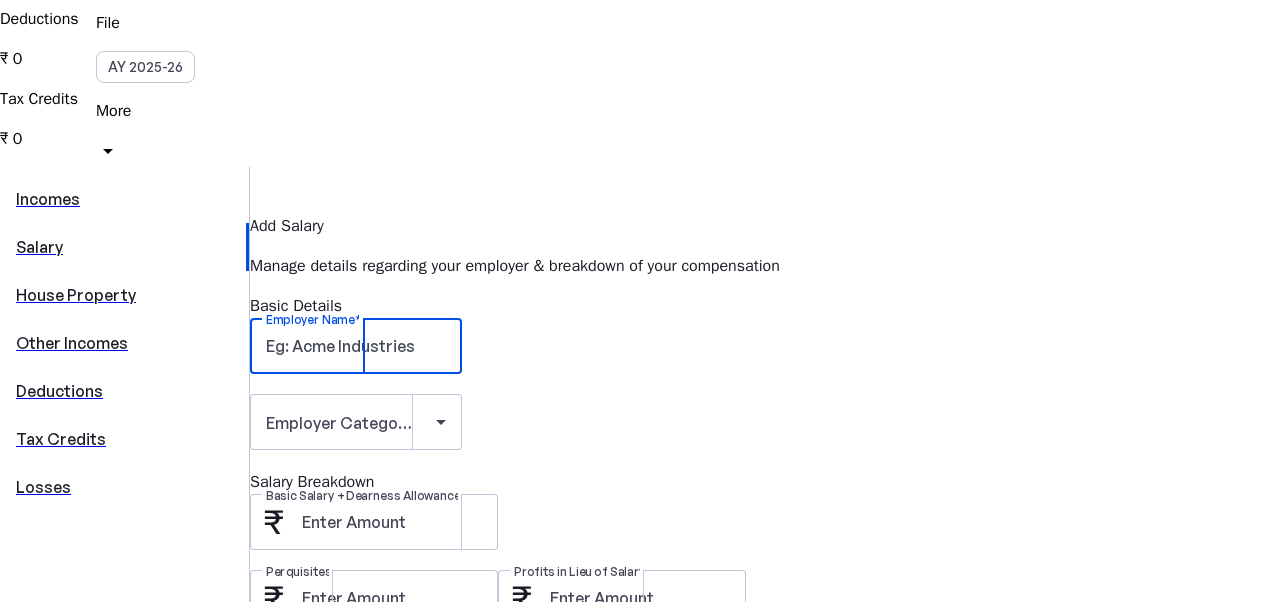 click on "Employer Name" at bounding box center (356, 346) 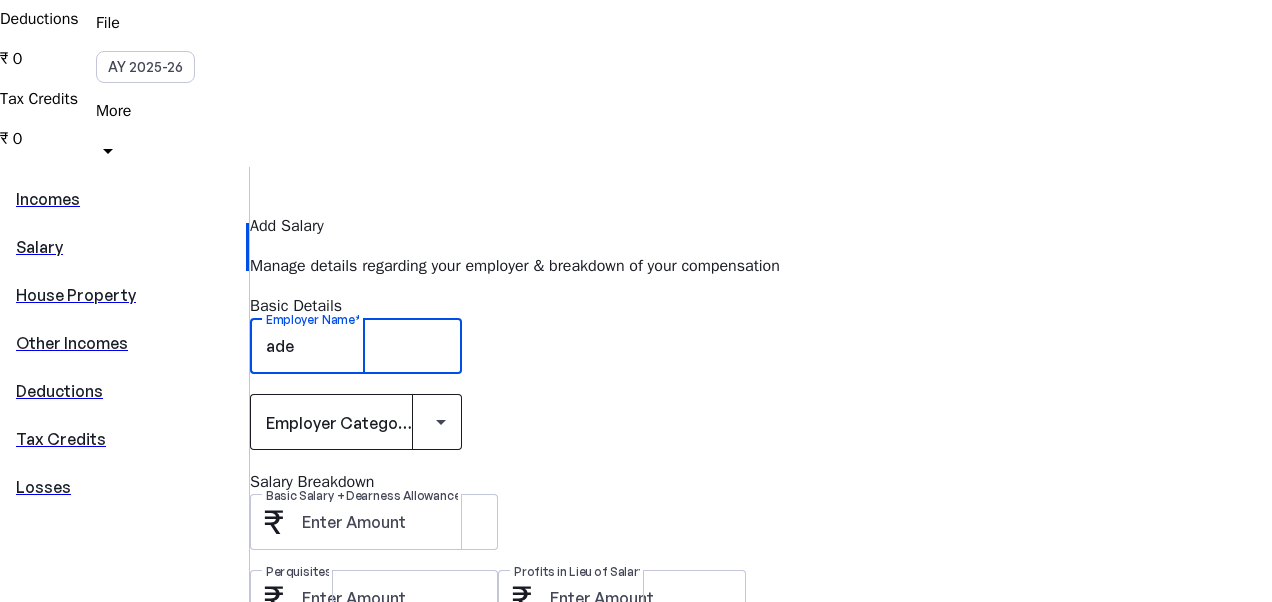 type on "ade" 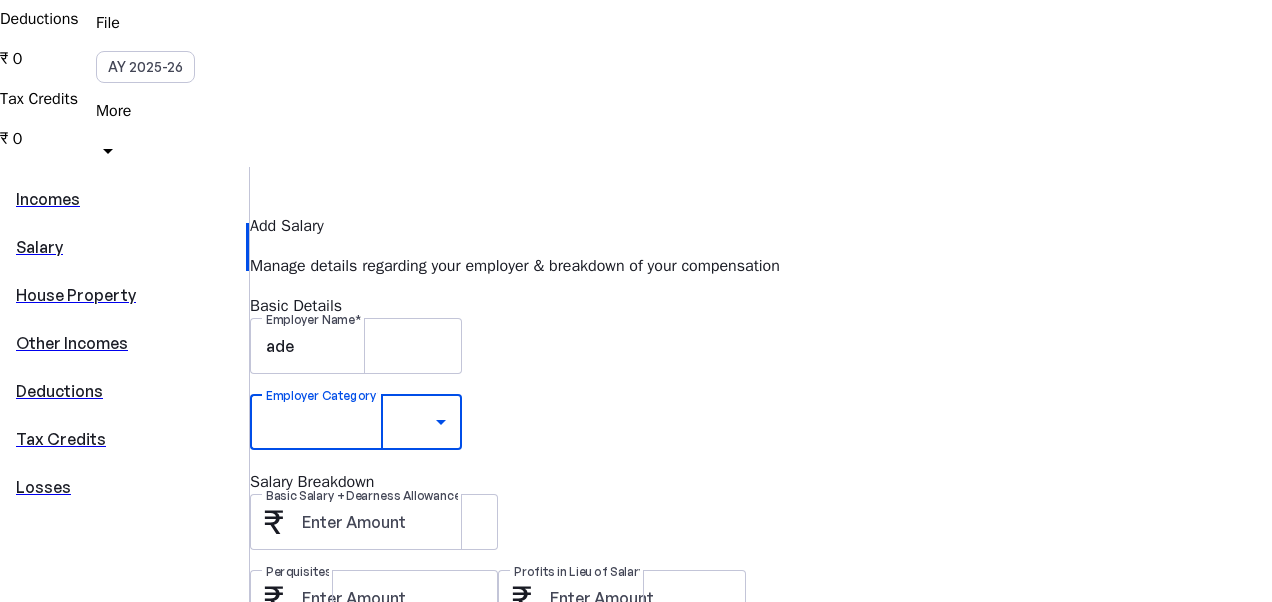 click on "Other" at bounding box center (156, 1773) 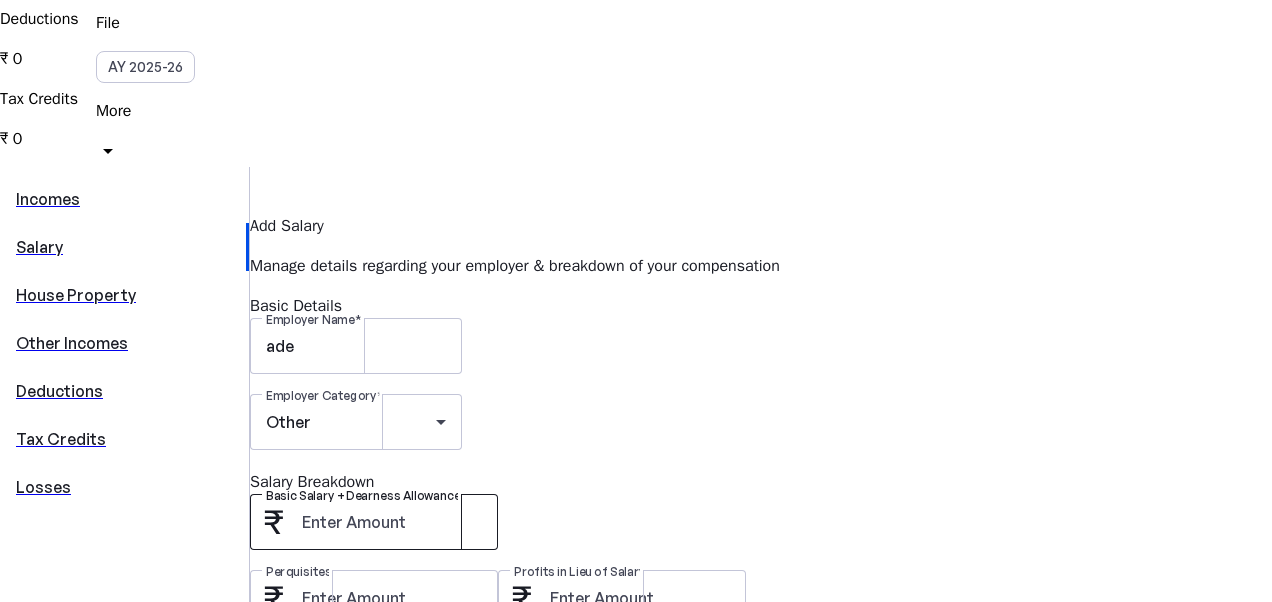 drag, startPoint x: 510, startPoint y: 392, endPoint x: 517, endPoint y: 378, distance: 15.652476 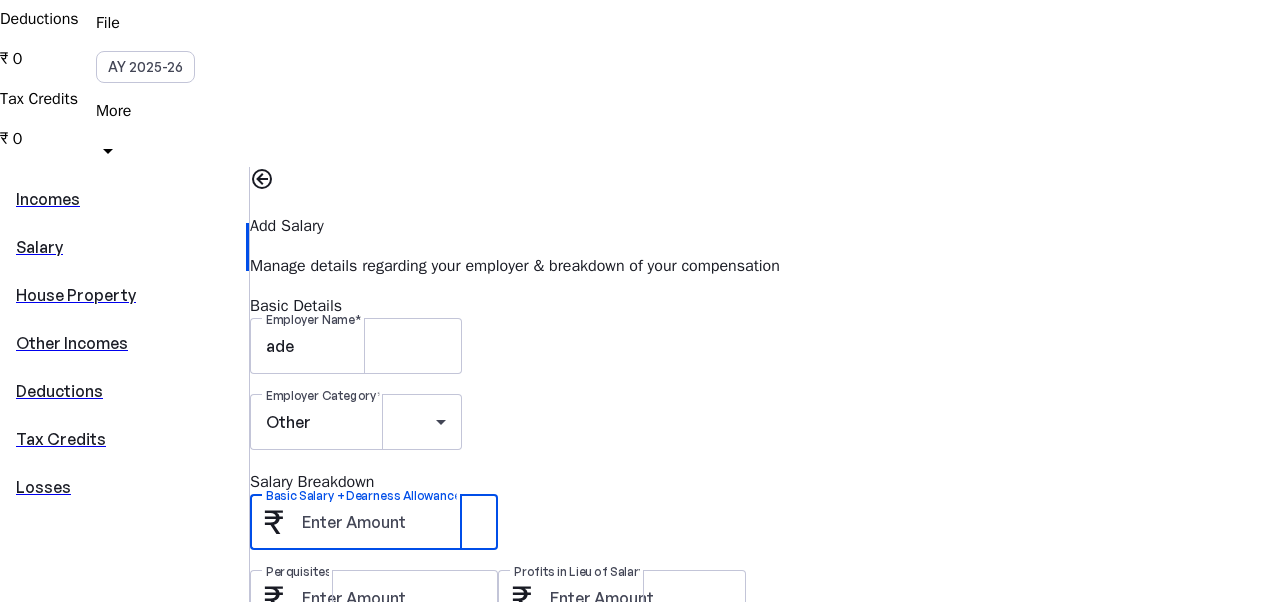 click on "Basic Salary + Dearness Allowance" at bounding box center (392, 522) 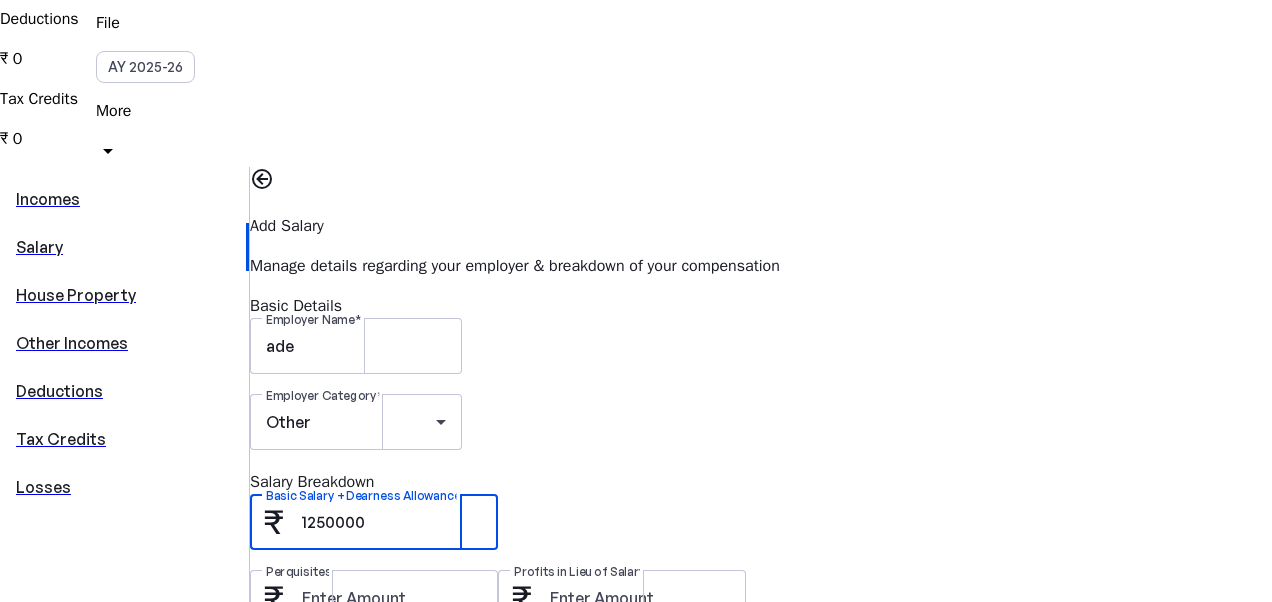 type on "1250000" 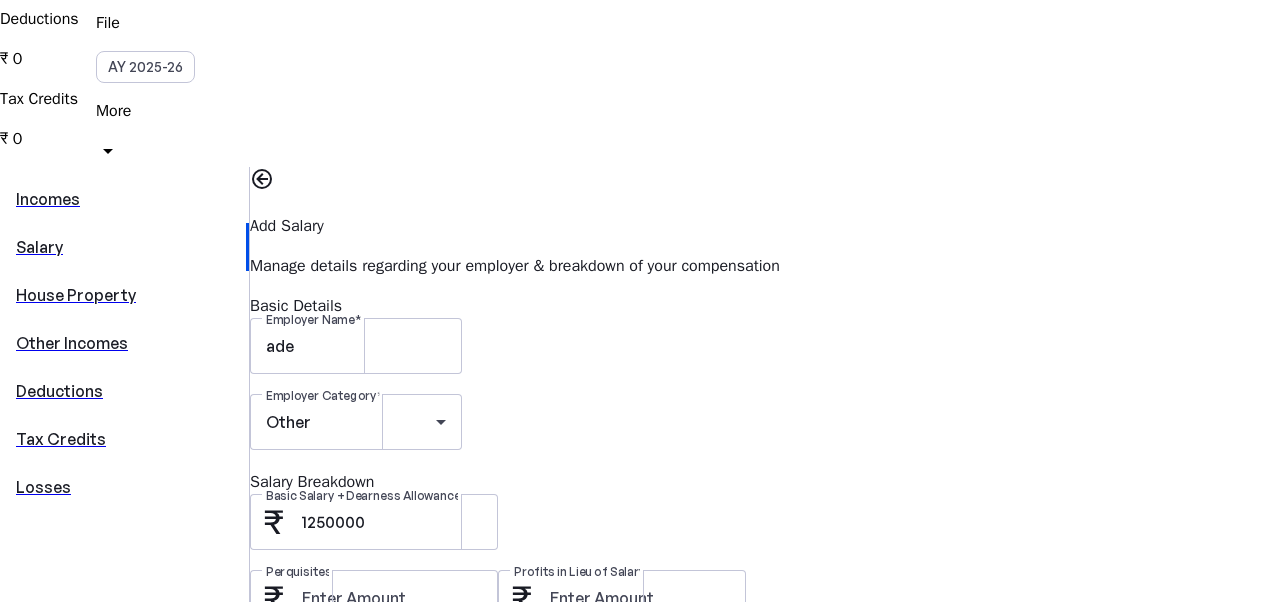click on "Basic Salary + Dearness Allowance 1250000" at bounding box center (761, 532) 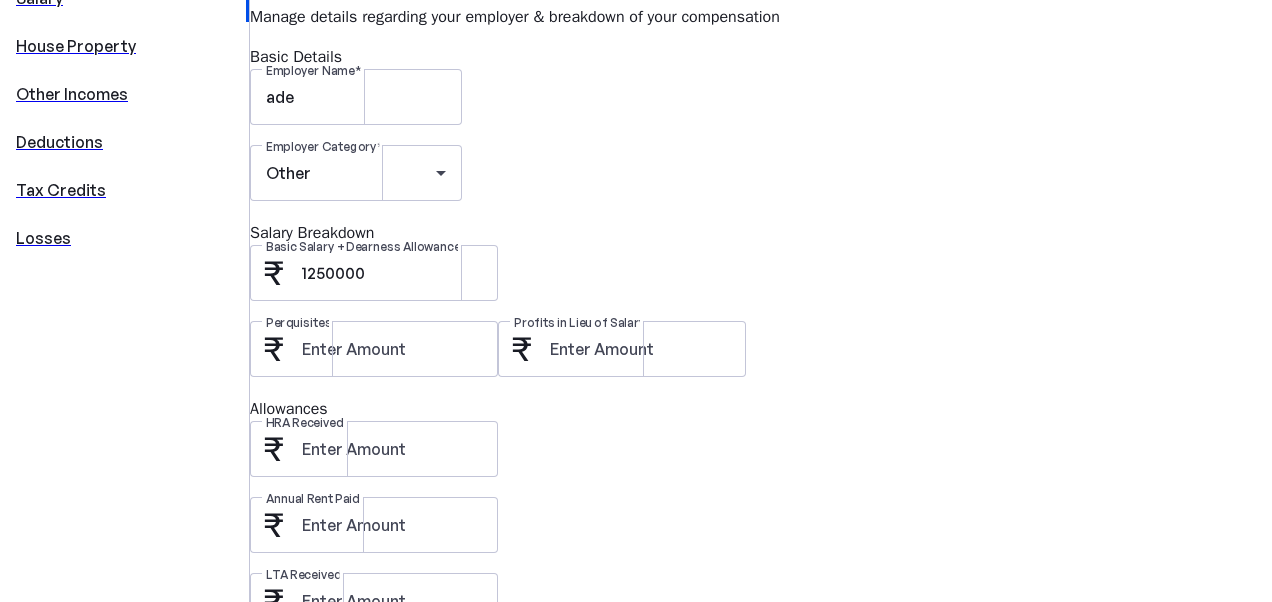 scroll, scrollTop: 633, scrollLeft: 0, axis: vertical 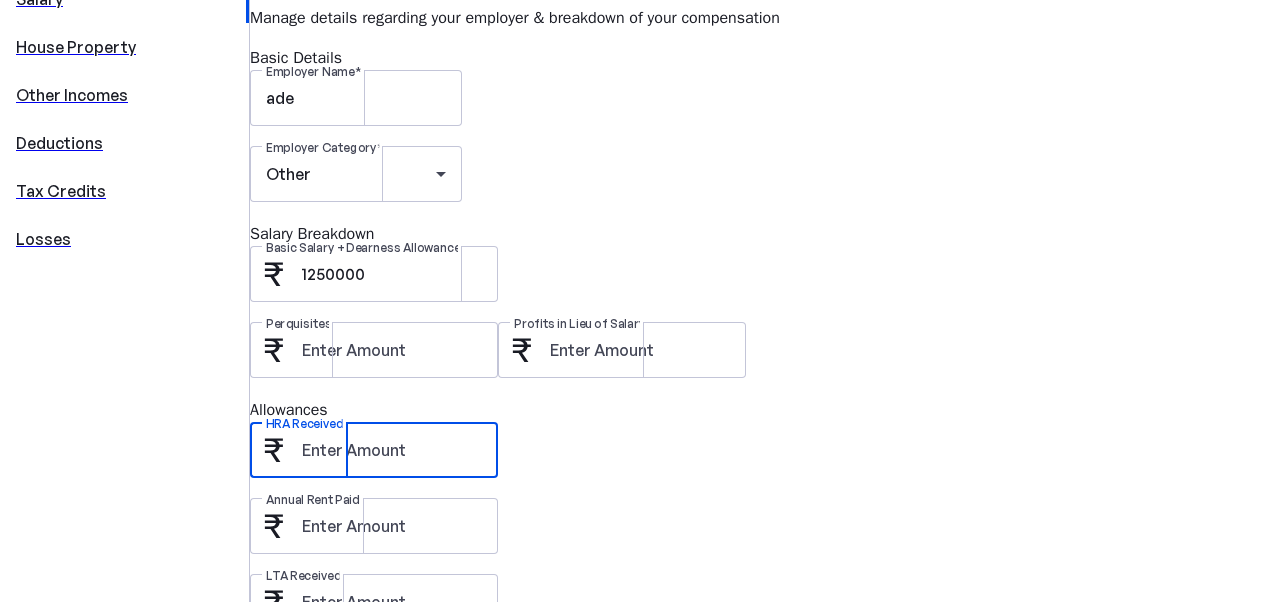 click on "HRA Received" at bounding box center (392, 450) 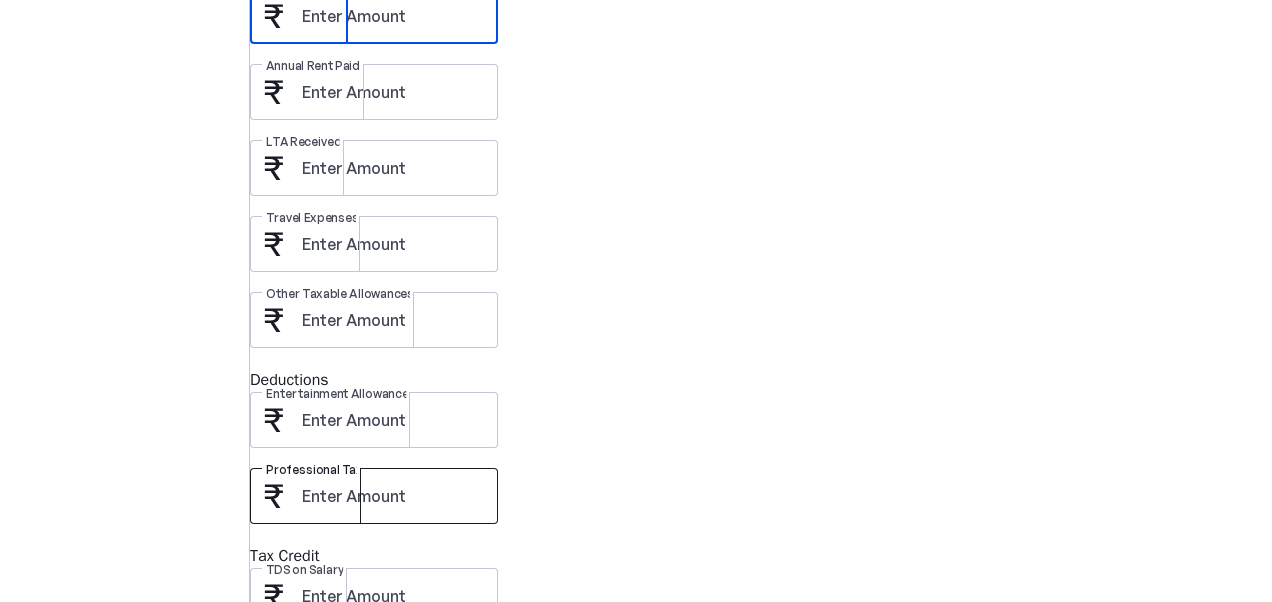 scroll, scrollTop: 1068, scrollLeft: 0, axis: vertical 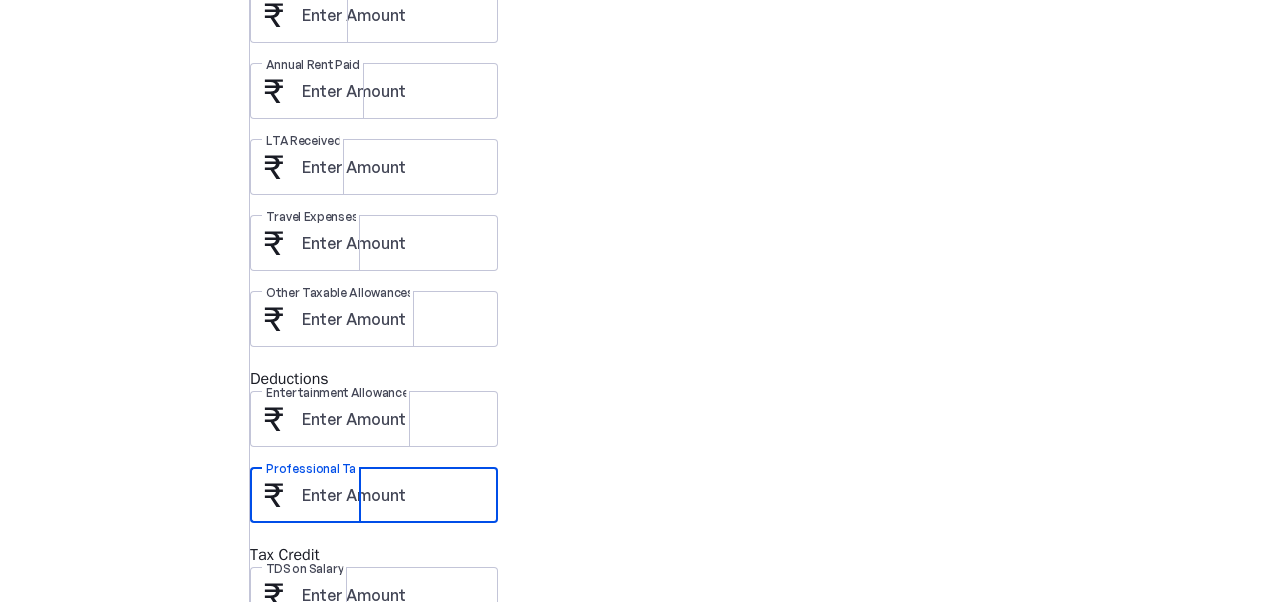 click on "Professional Tax" at bounding box center (392, 495) 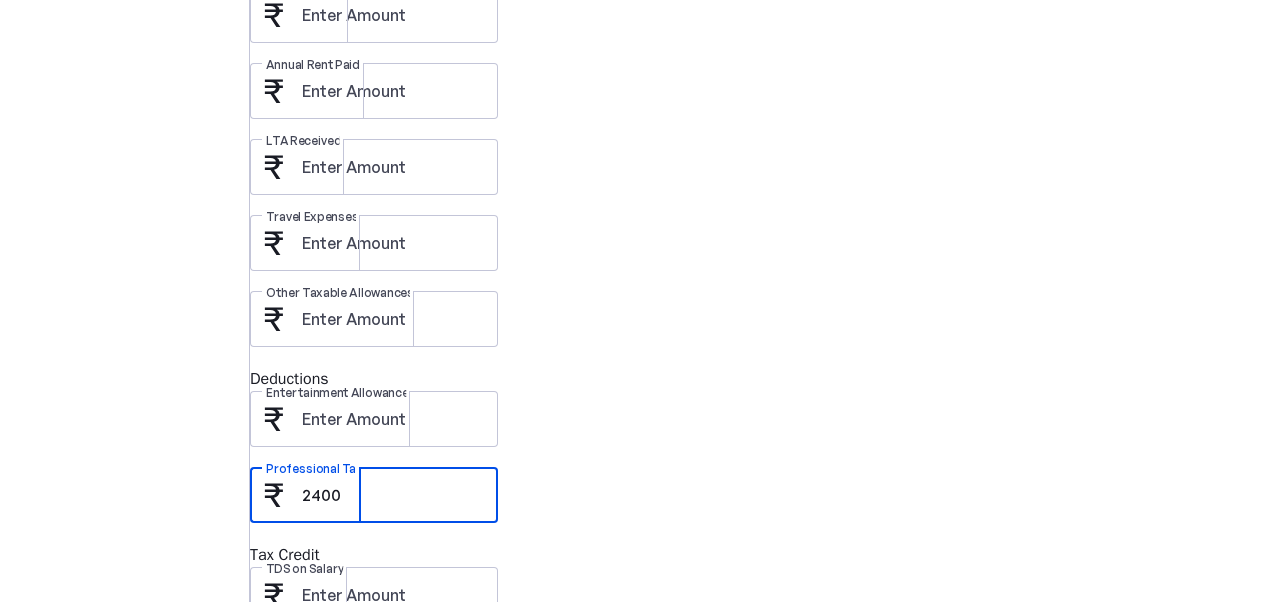 type on "2400" 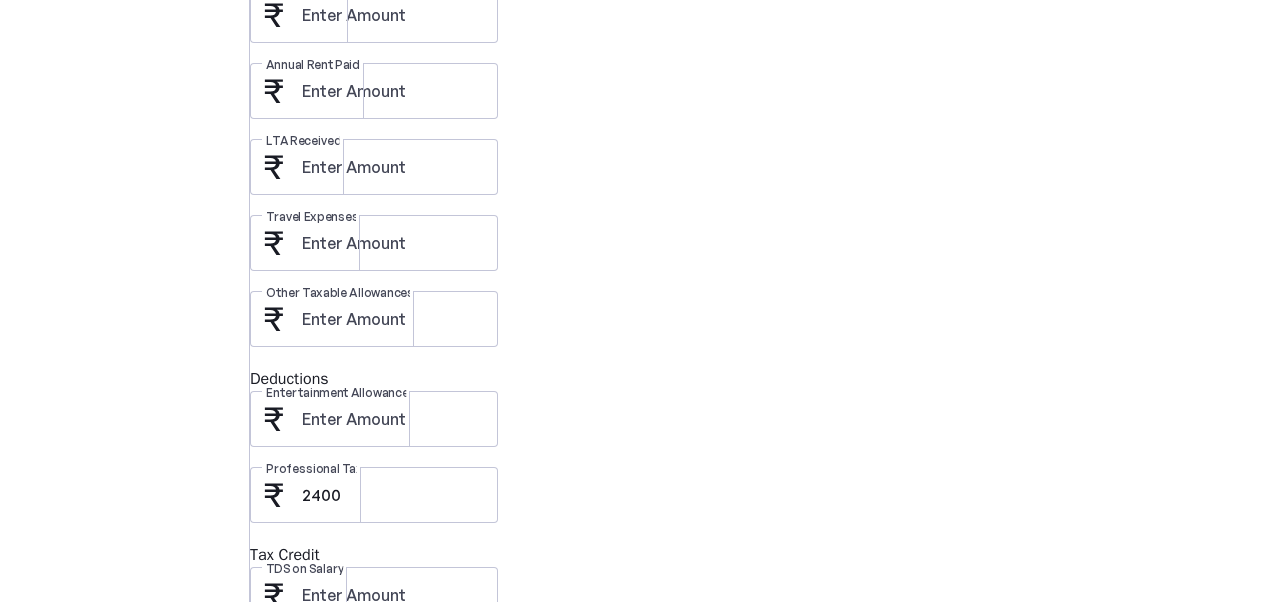 click at bounding box center (290, 663) 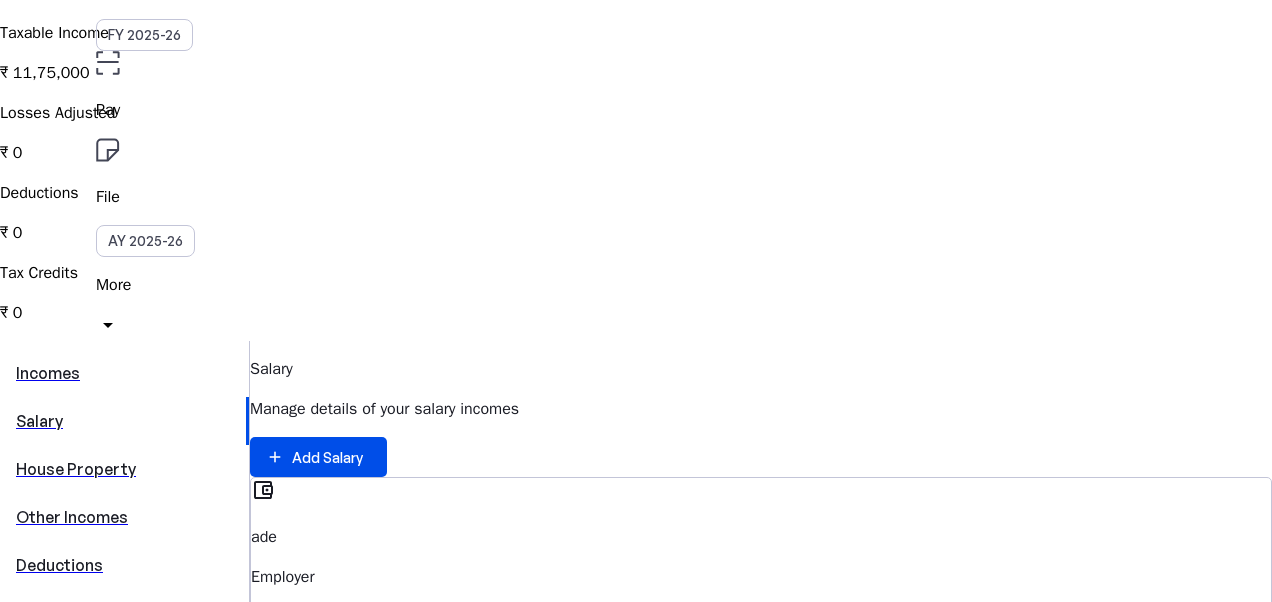 scroll, scrollTop: 210, scrollLeft: 0, axis: vertical 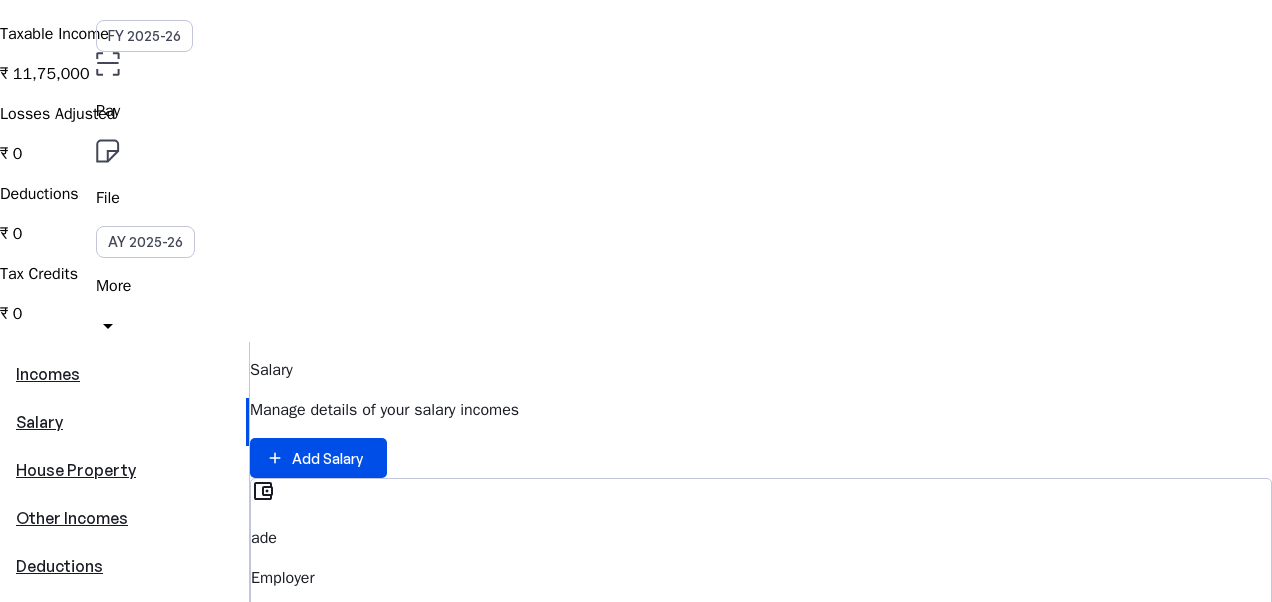 click on "Other Incomes" at bounding box center [124, 518] 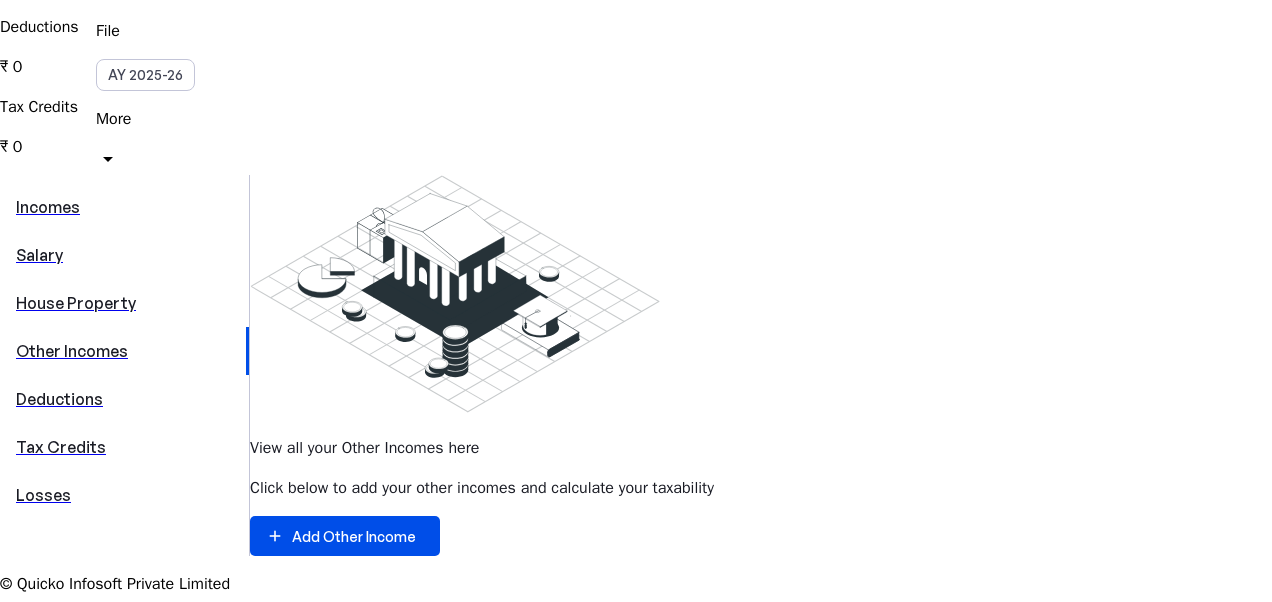 scroll, scrollTop: 336, scrollLeft: 0, axis: vertical 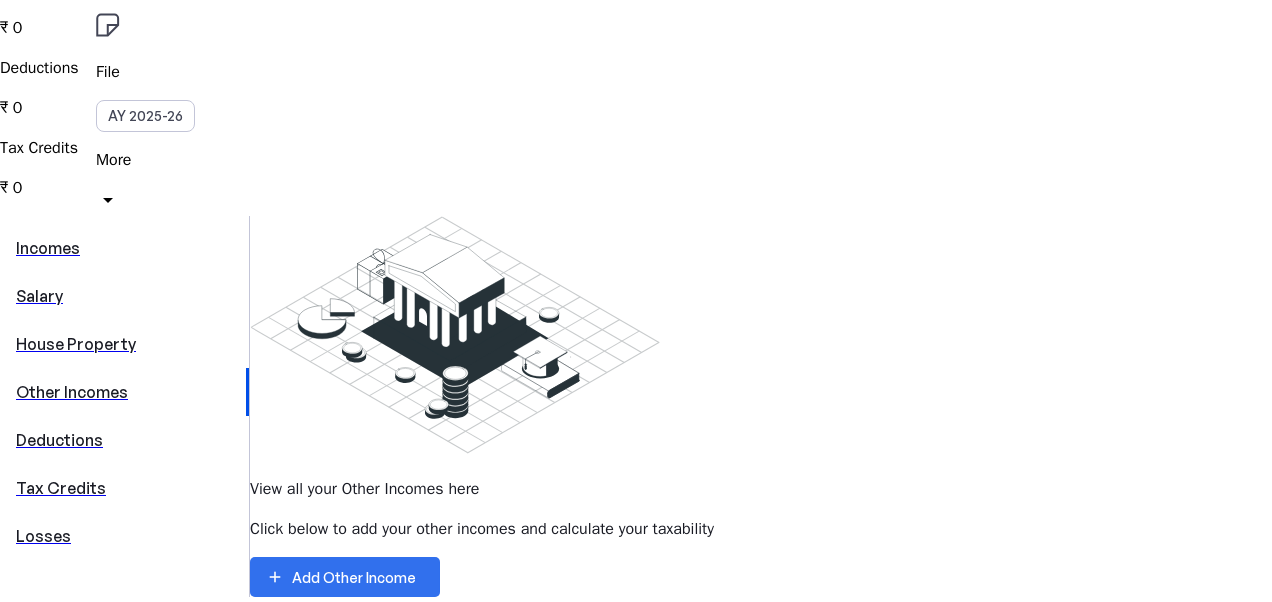 click on "Add Other Income" at bounding box center [354, 577] 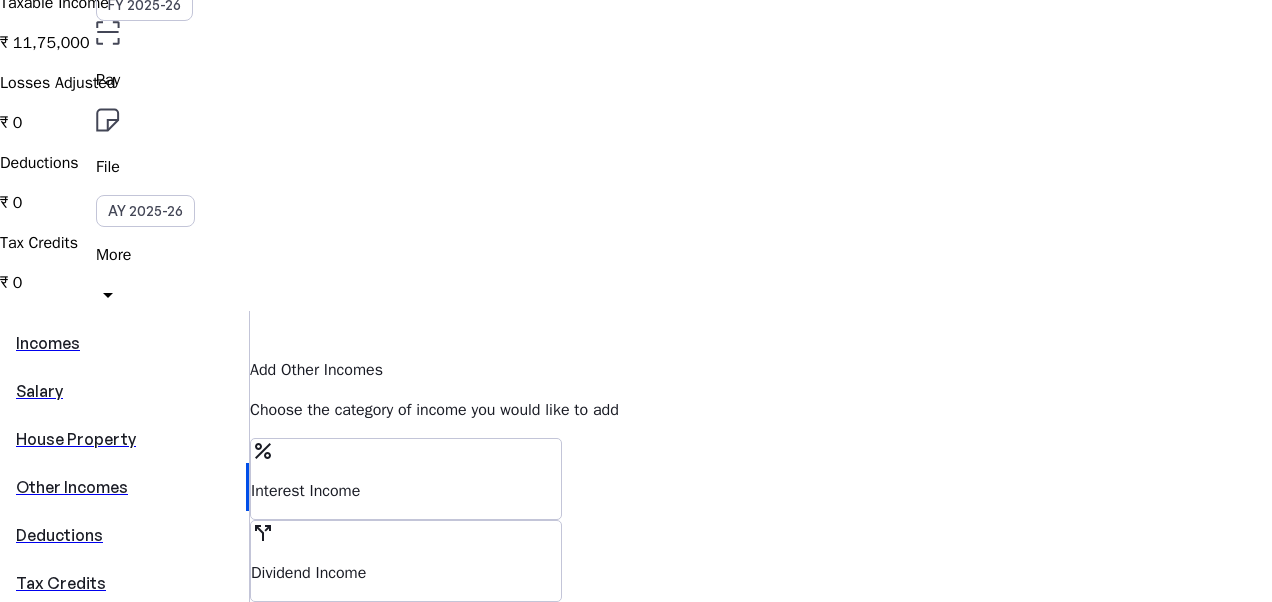 scroll, scrollTop: 242, scrollLeft: 0, axis: vertical 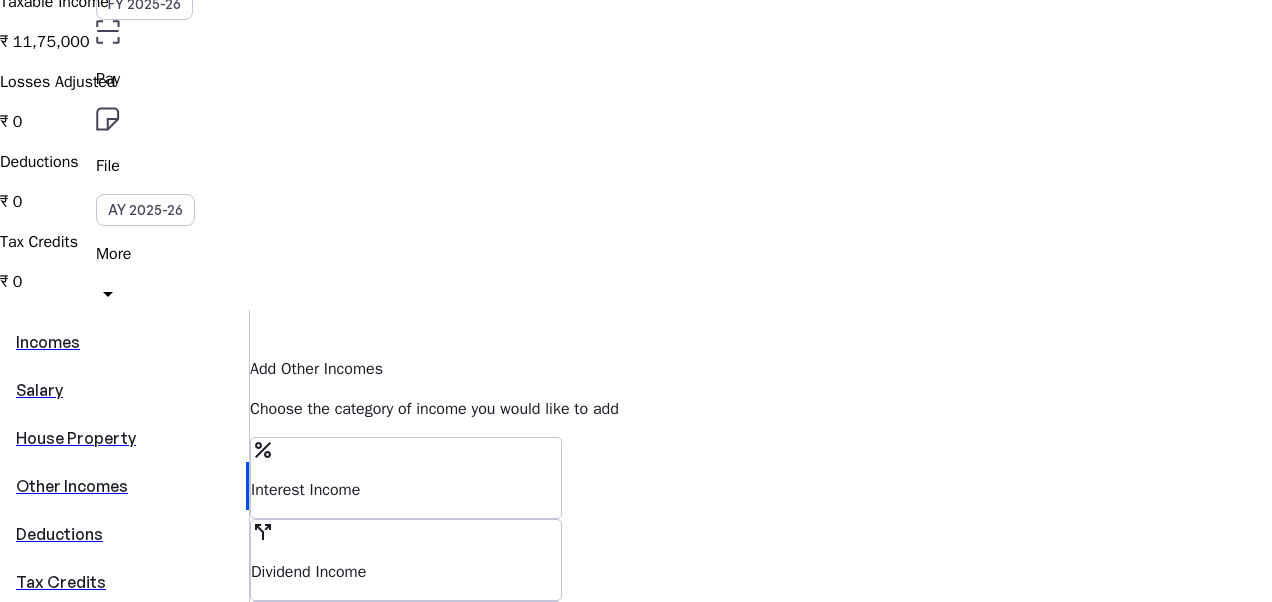 click on "Interest Income" at bounding box center (406, 490) 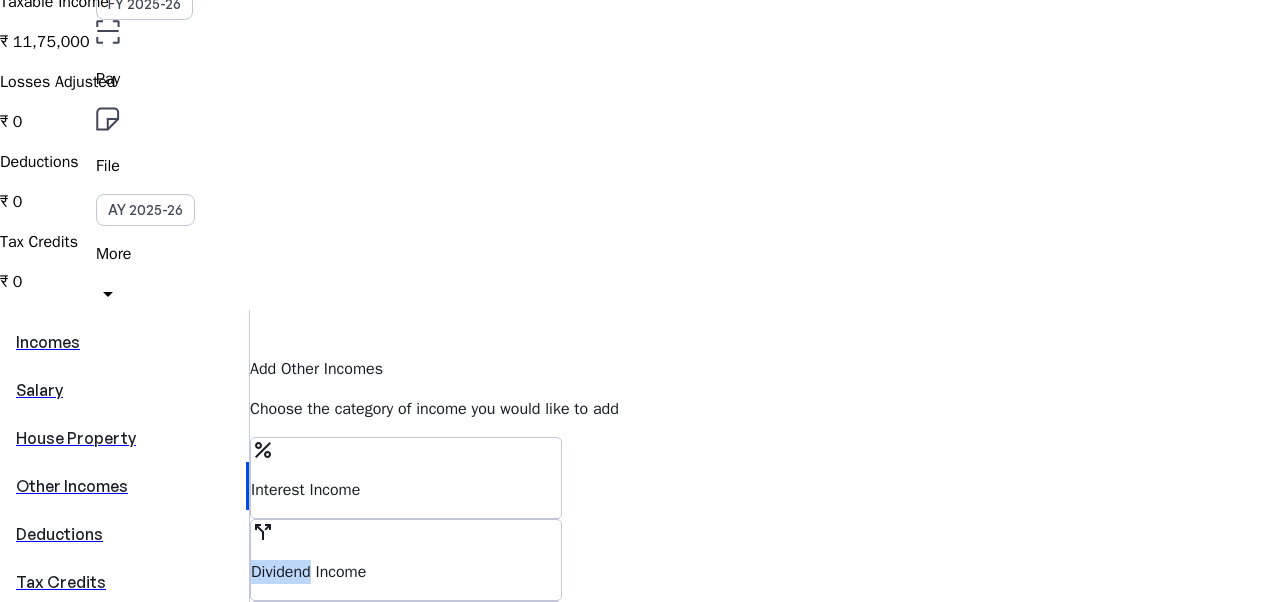 click on "Dividend Income" at bounding box center [406, 572] 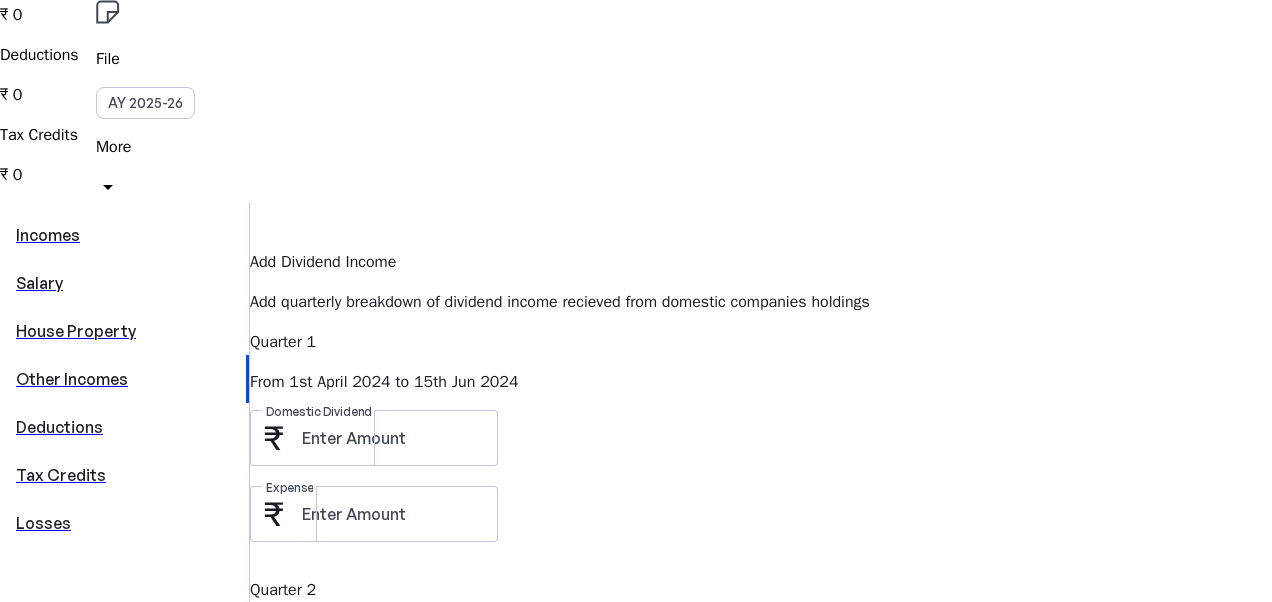 scroll, scrollTop: 348, scrollLeft: 0, axis: vertical 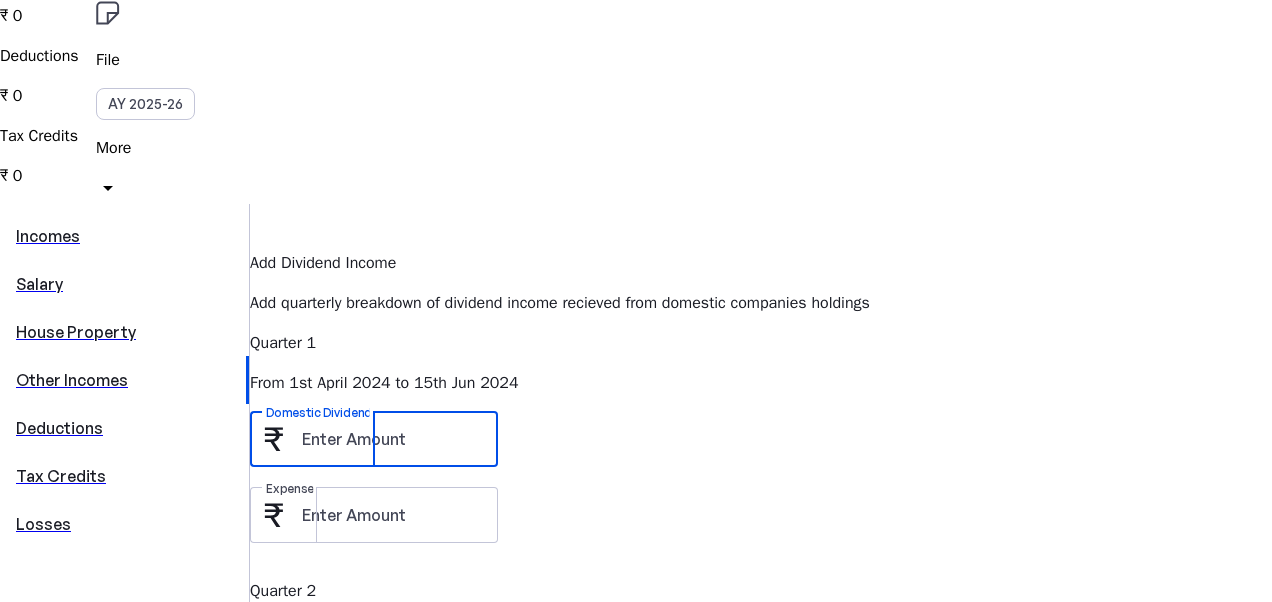 click on "Domestic Dividend" at bounding box center (392, 439) 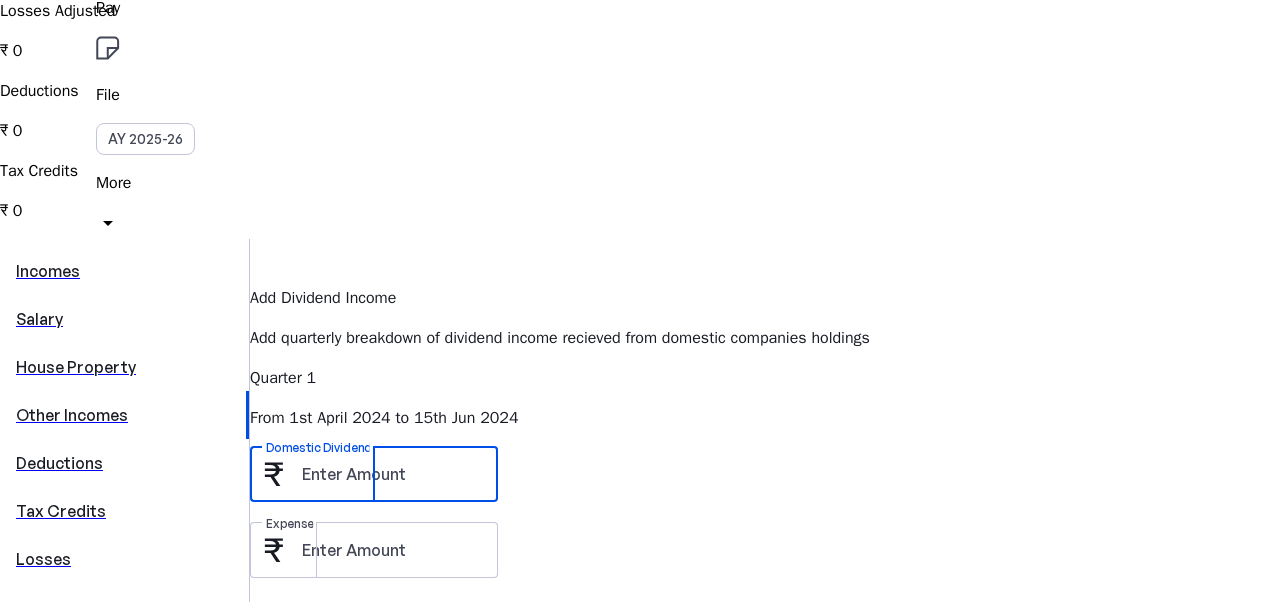 scroll, scrollTop: 315, scrollLeft: 0, axis: vertical 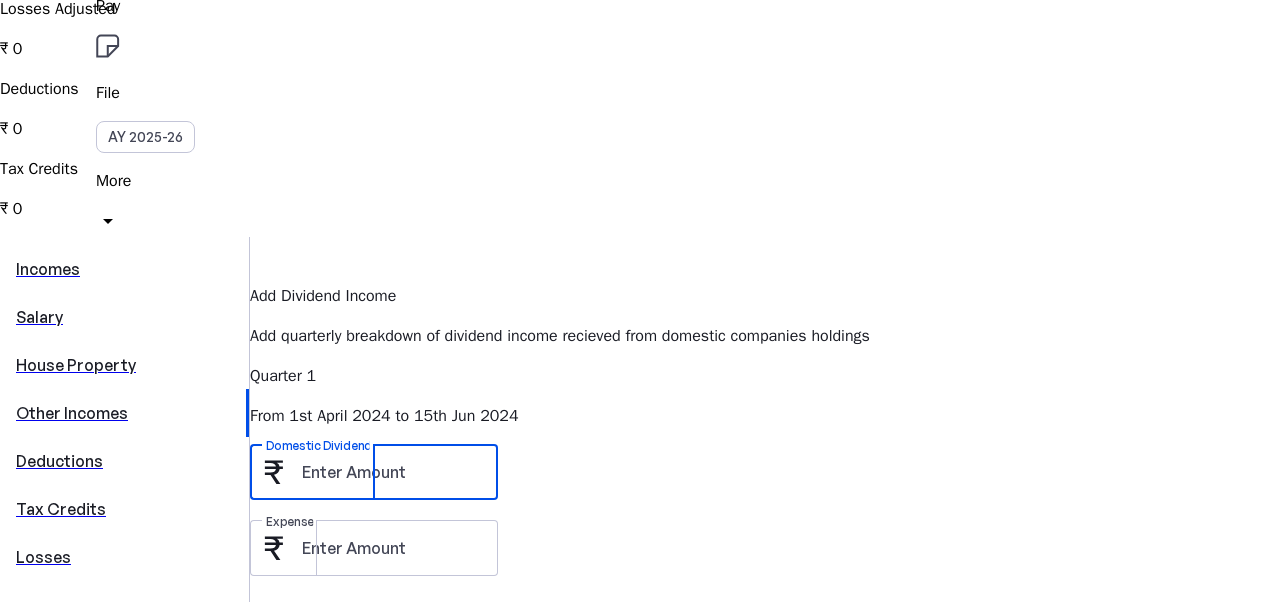 click on "Domestic Dividend" at bounding box center (392, 472) 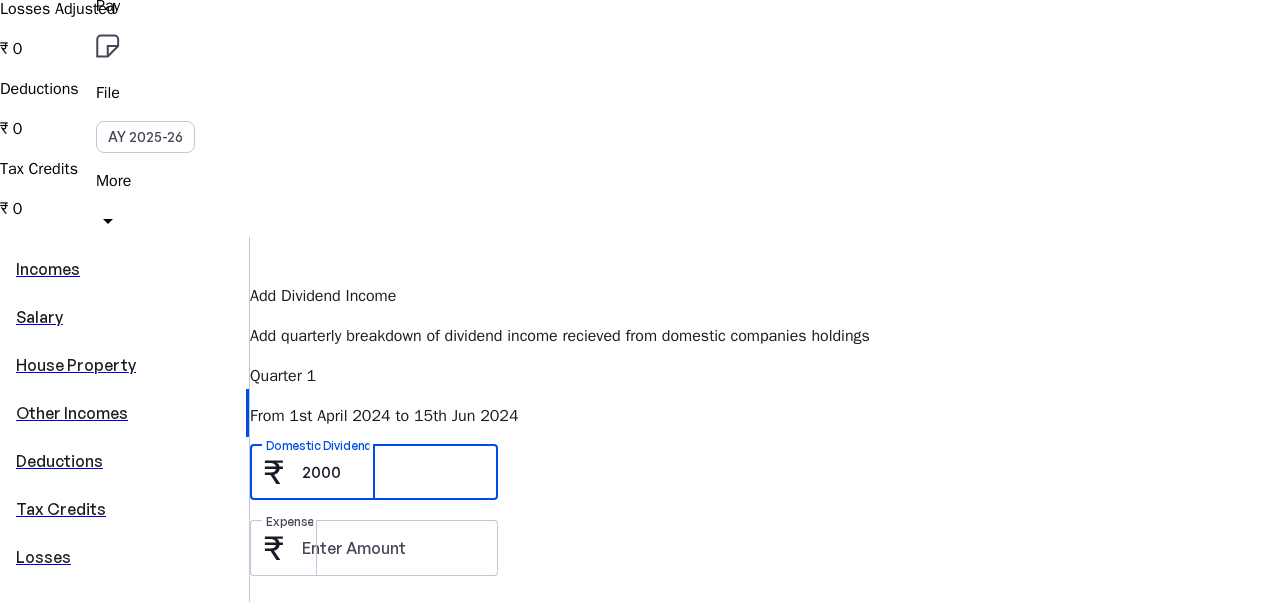 scroll, scrollTop: 709, scrollLeft: 0, axis: vertical 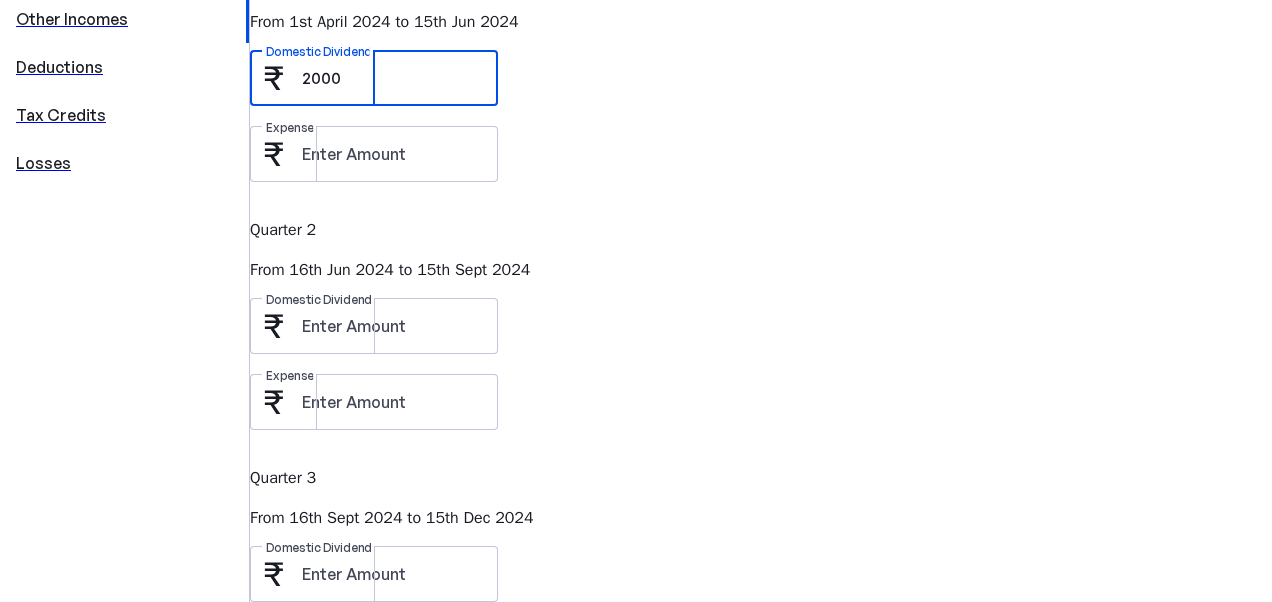 type on "2000" 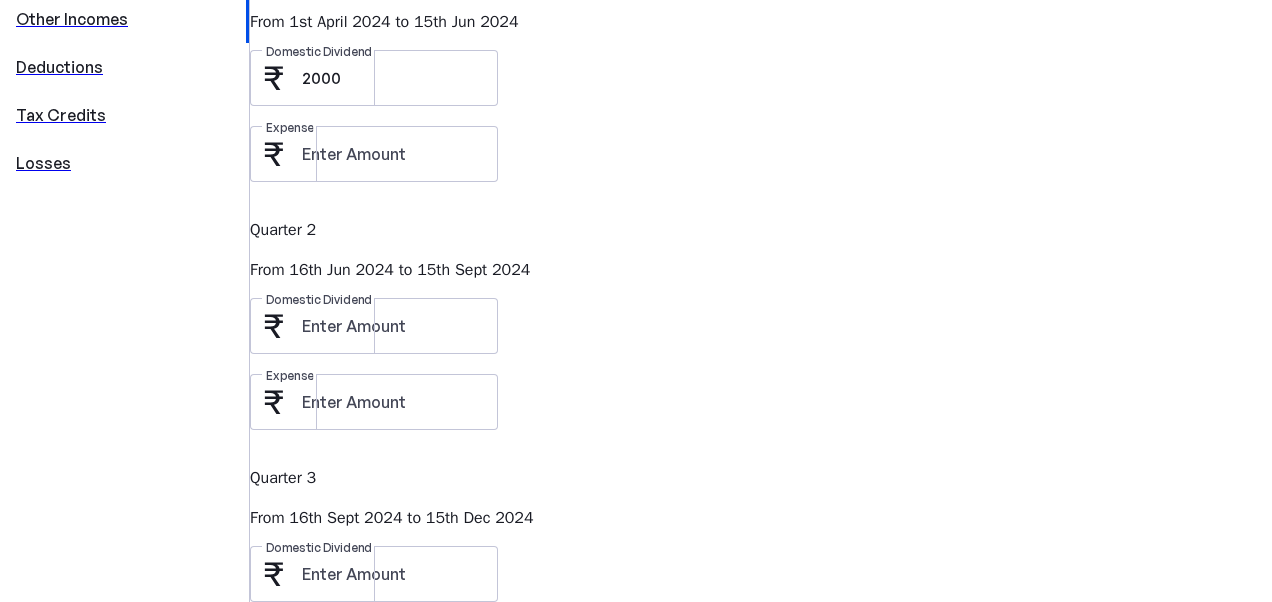 click on "Save" at bounding box center (290, 966) 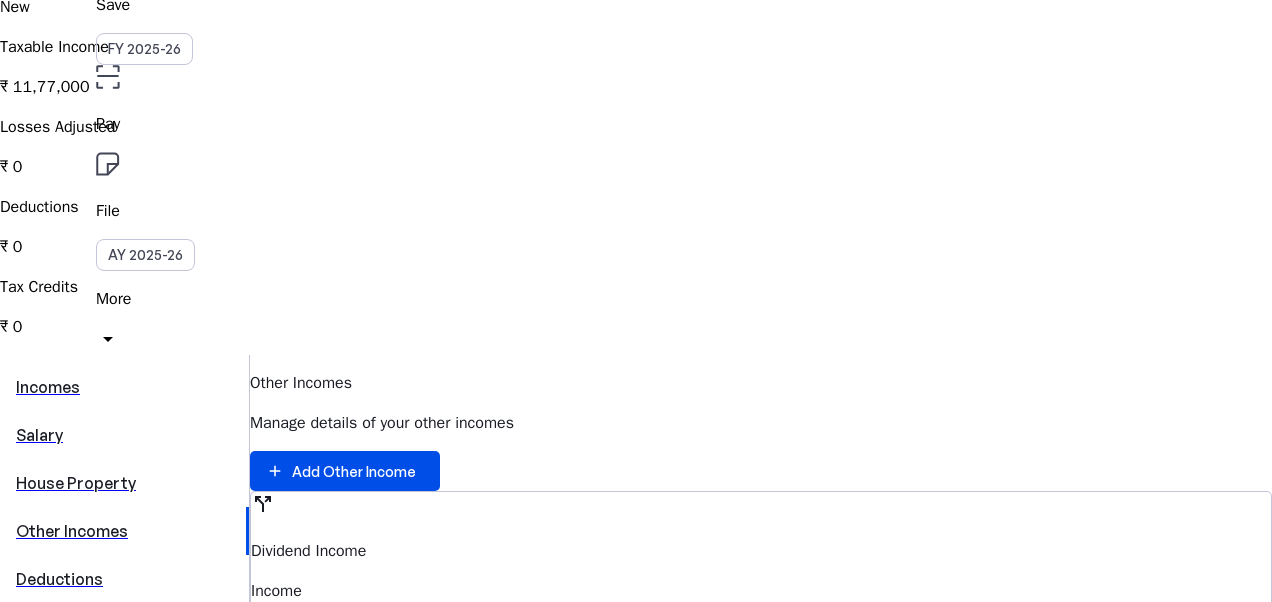 scroll, scrollTop: 199, scrollLeft: 0, axis: vertical 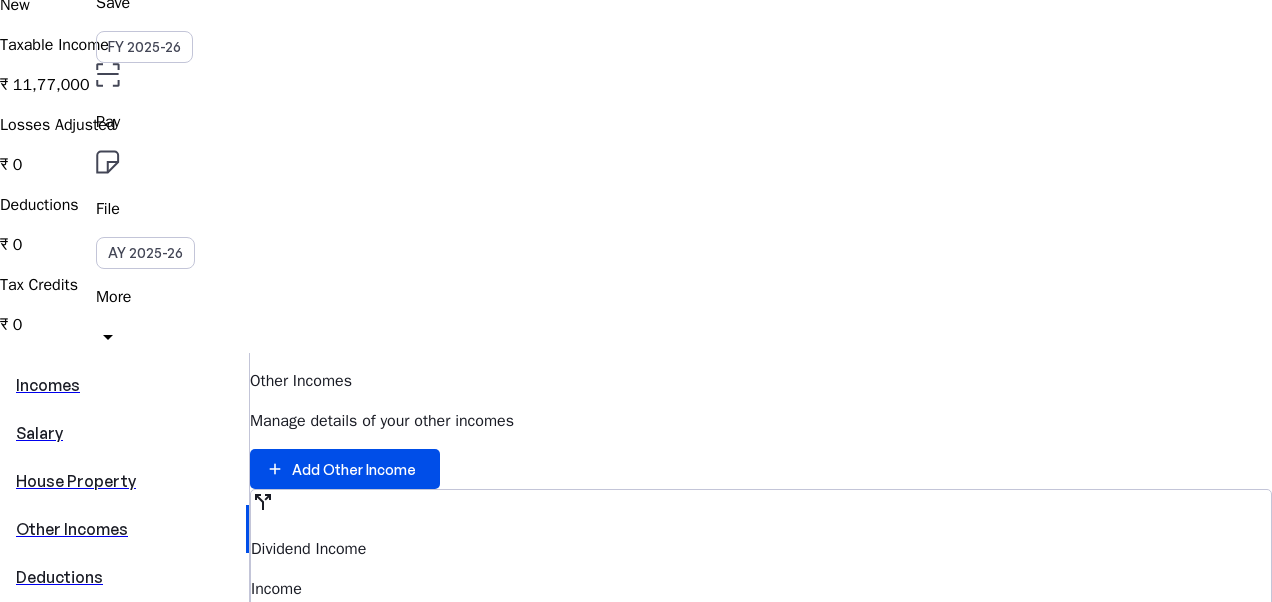click on "House Property" at bounding box center [124, 481] 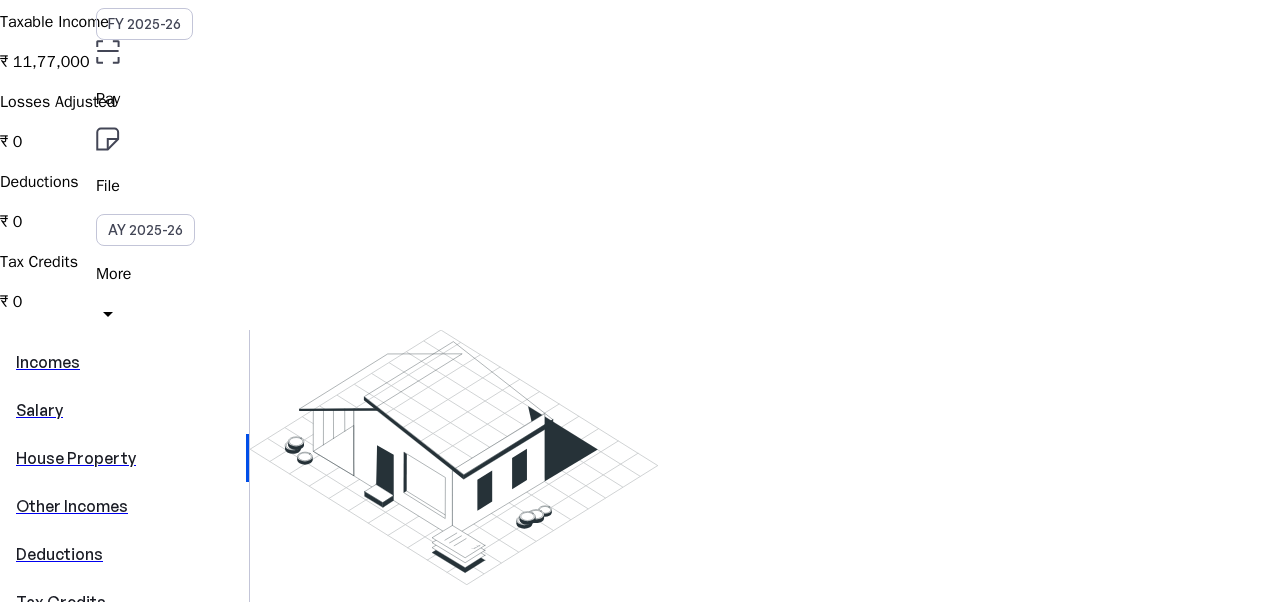 scroll, scrollTop: 504, scrollLeft: 0, axis: vertical 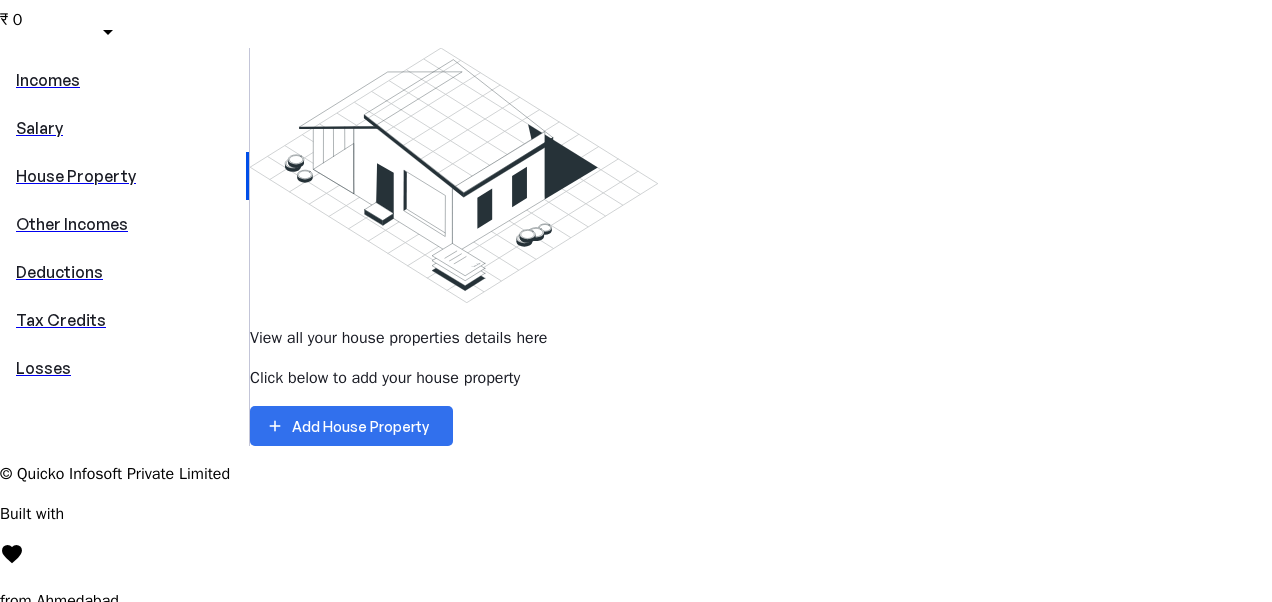 click on "Add House Property" at bounding box center (360, 426) 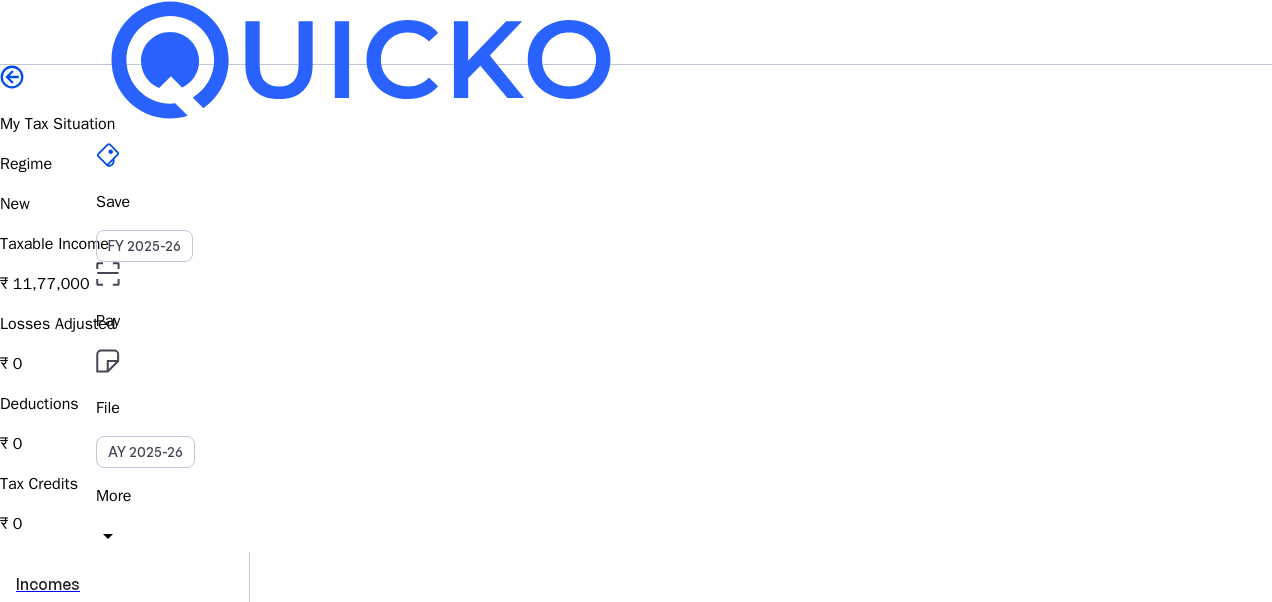 scroll, scrollTop: 344, scrollLeft: 0, axis: vertical 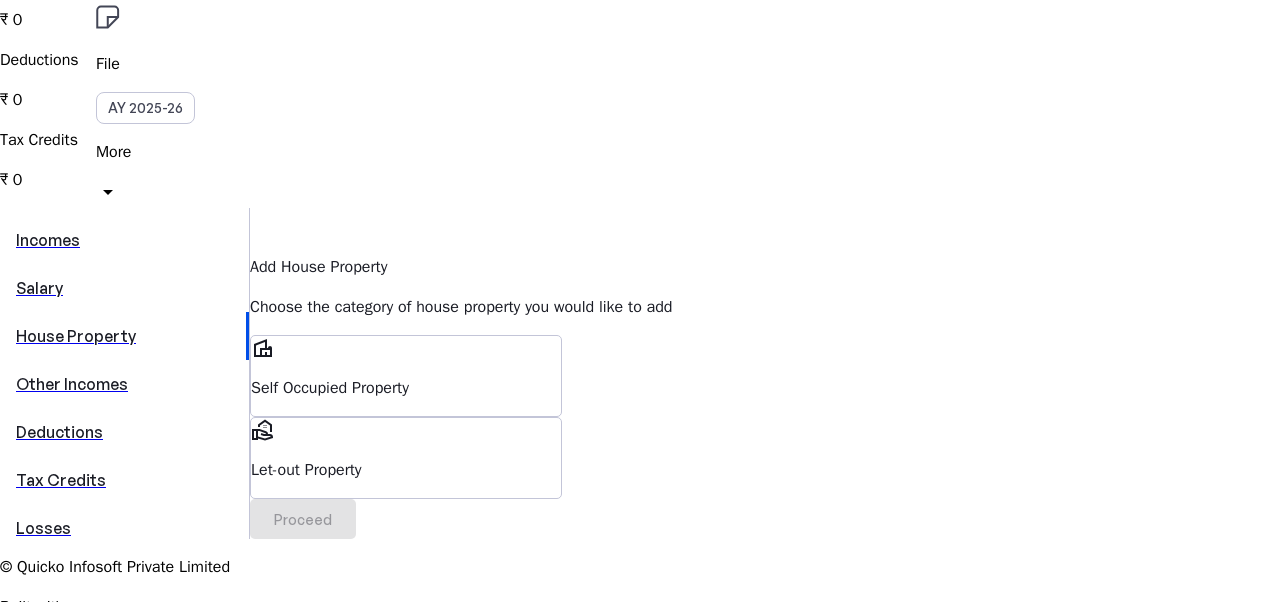 click on "Self Occupied Property" at bounding box center [406, 388] 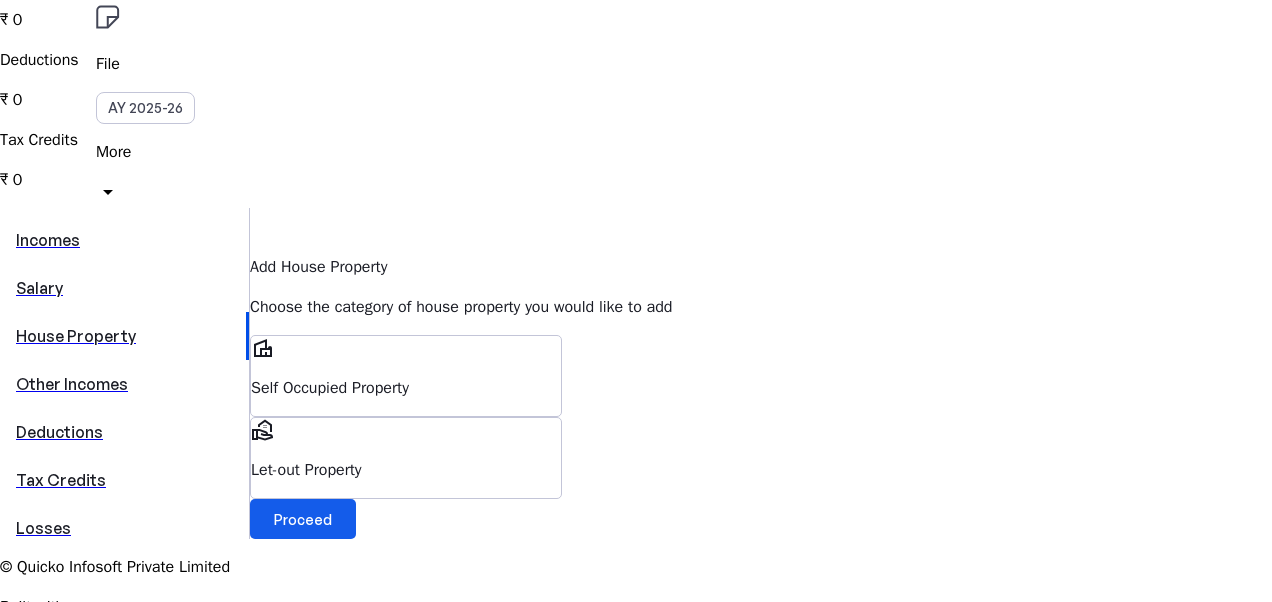 click on "Proceed" at bounding box center [303, 519] 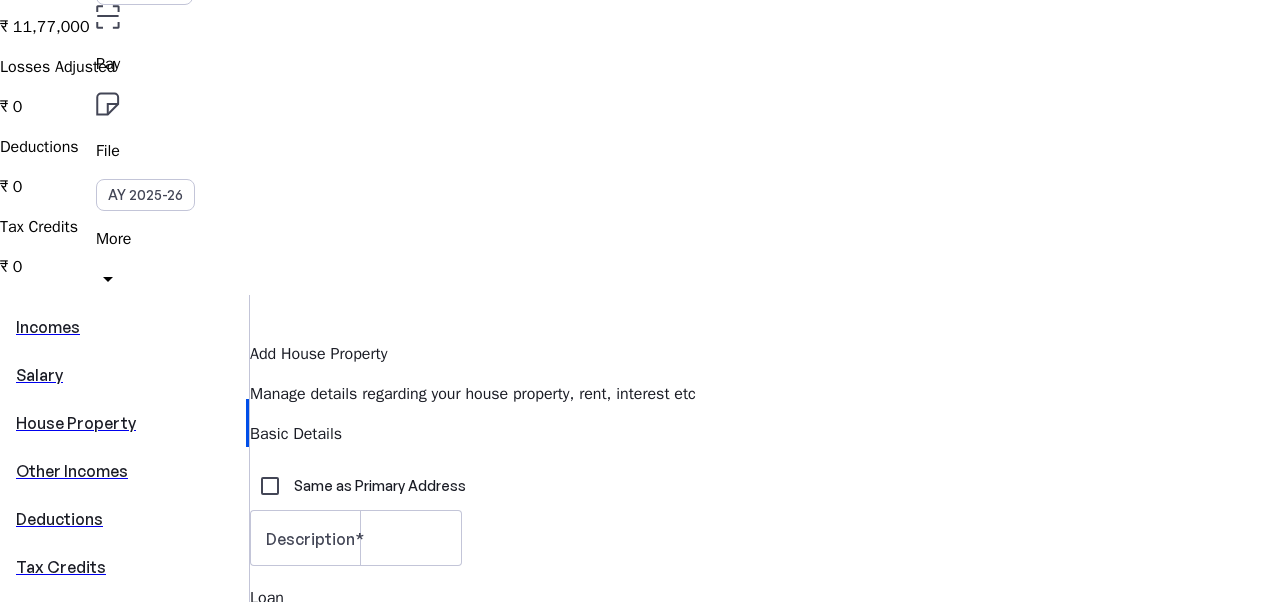scroll, scrollTop: 258, scrollLeft: 0, axis: vertical 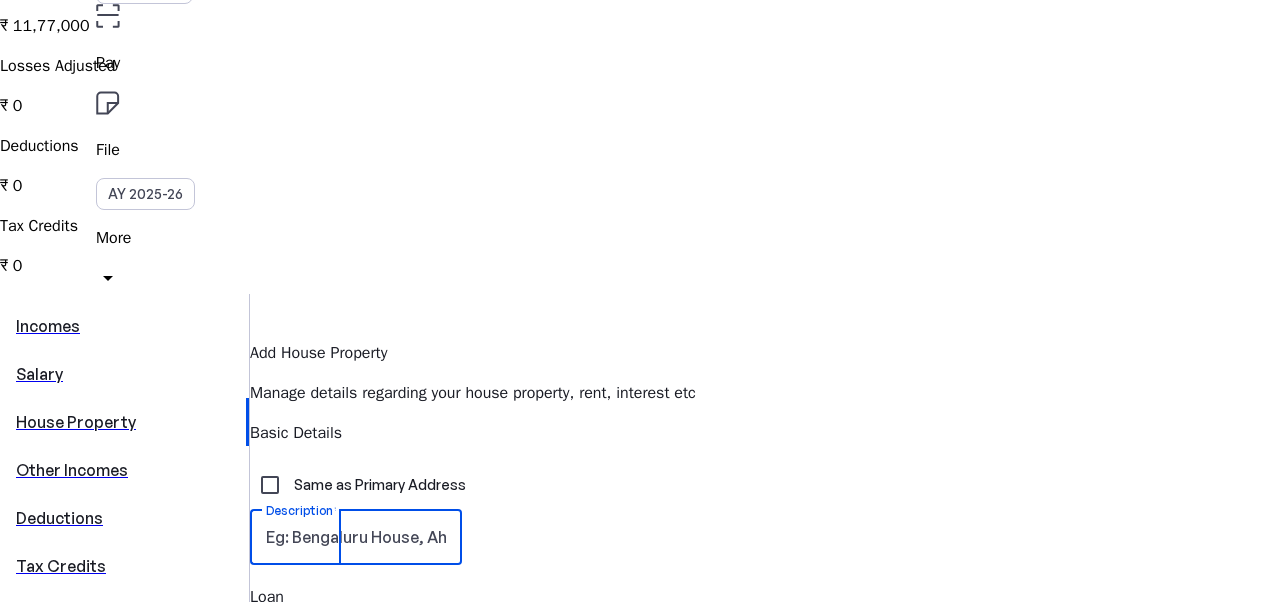 click on "Description" at bounding box center [356, 537] 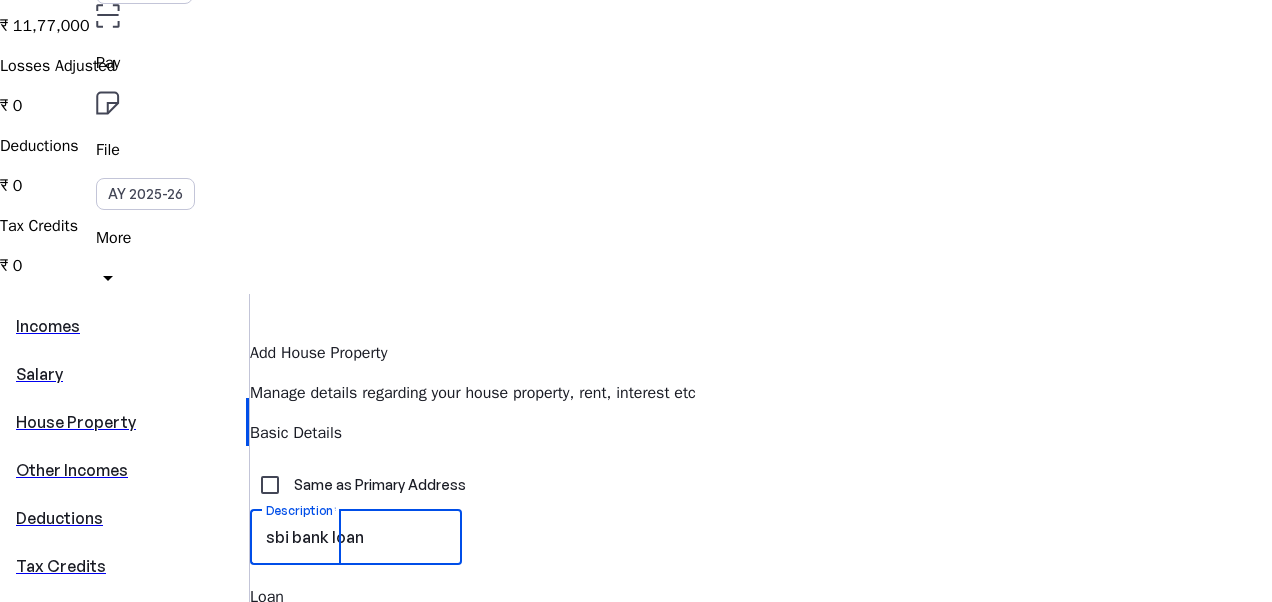 type on "sbi bank loan" 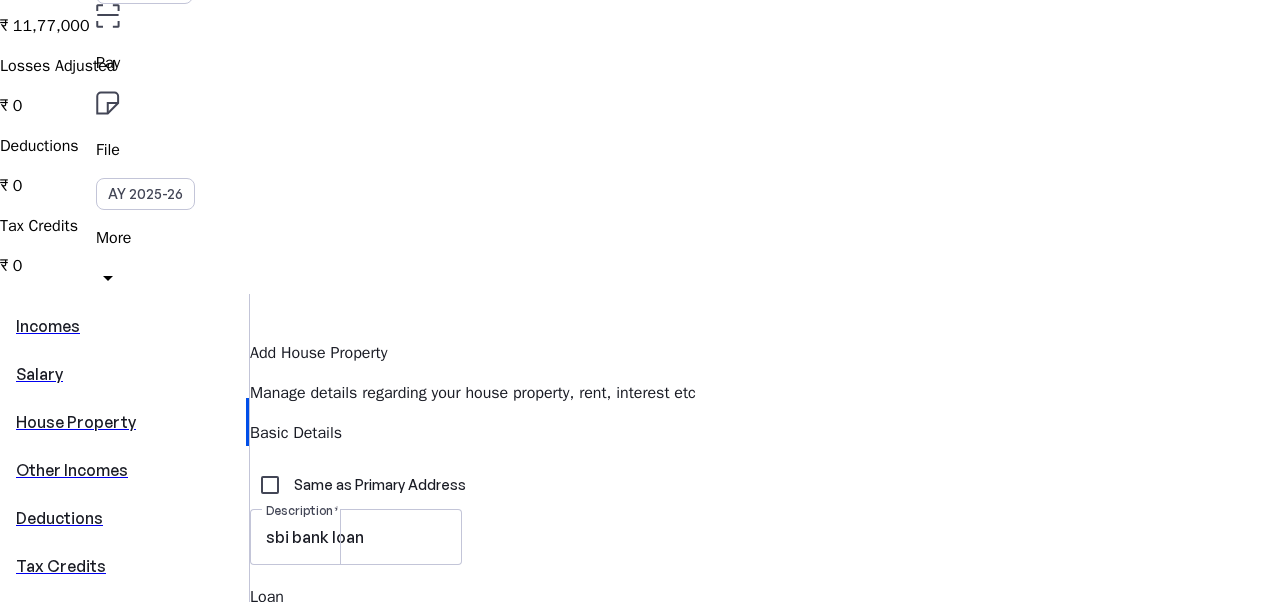 click on "Interest Paid" at bounding box center [392, 637] 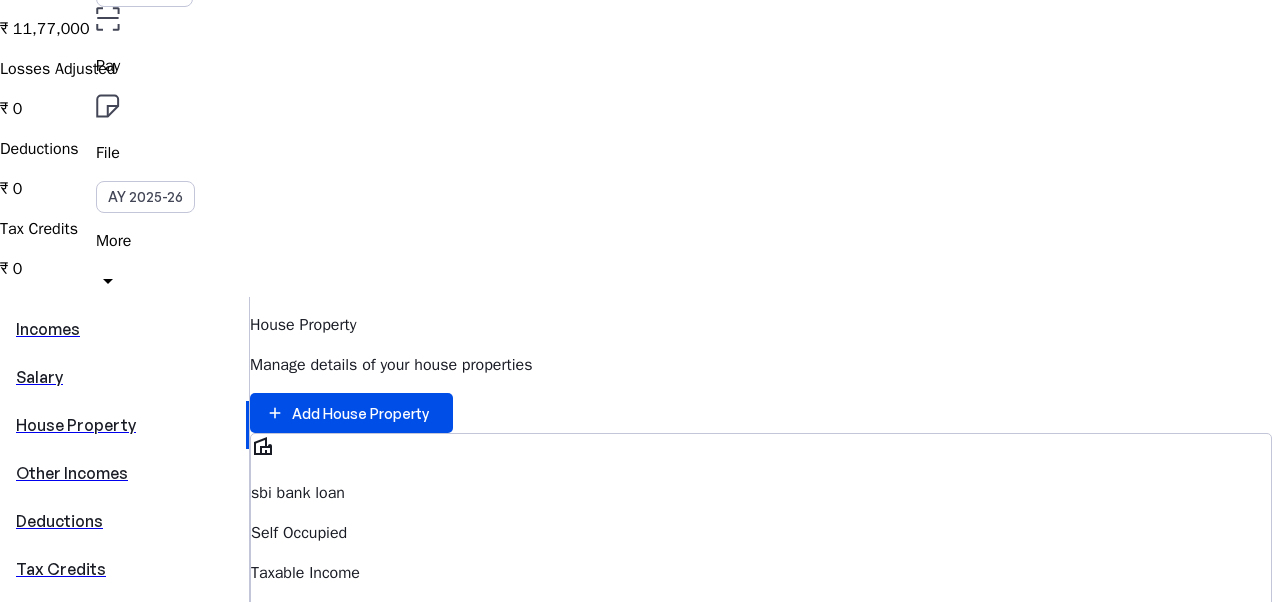 scroll, scrollTop: 185, scrollLeft: 0, axis: vertical 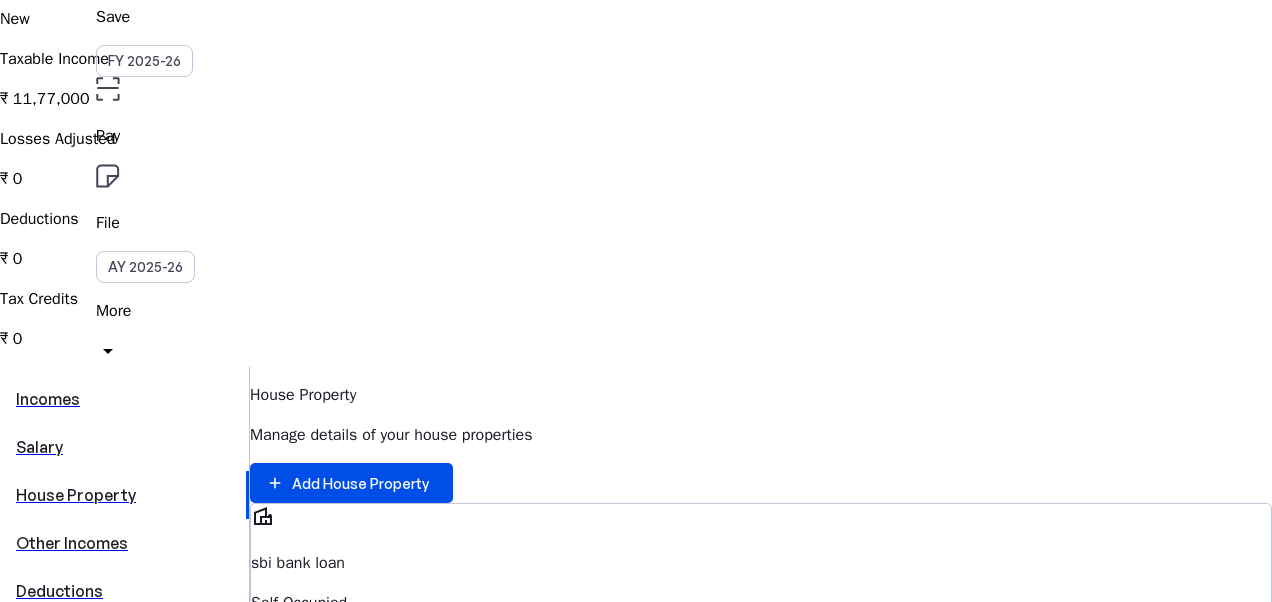 click on "Deductions" at bounding box center (124, 591) 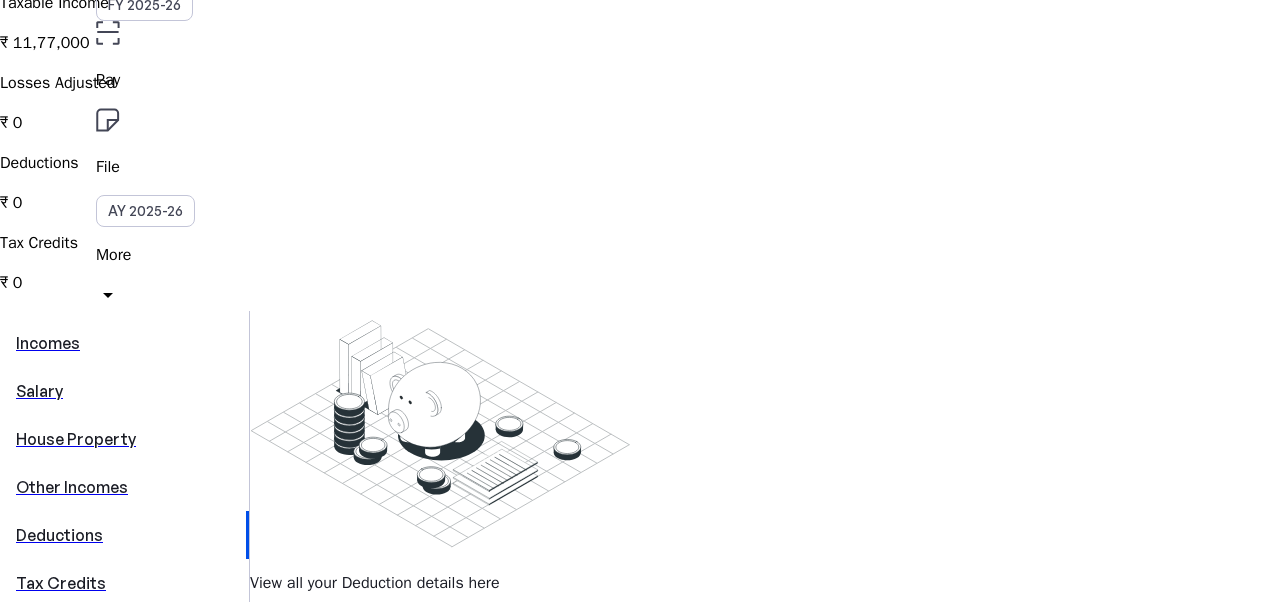 scroll, scrollTop: 359, scrollLeft: 0, axis: vertical 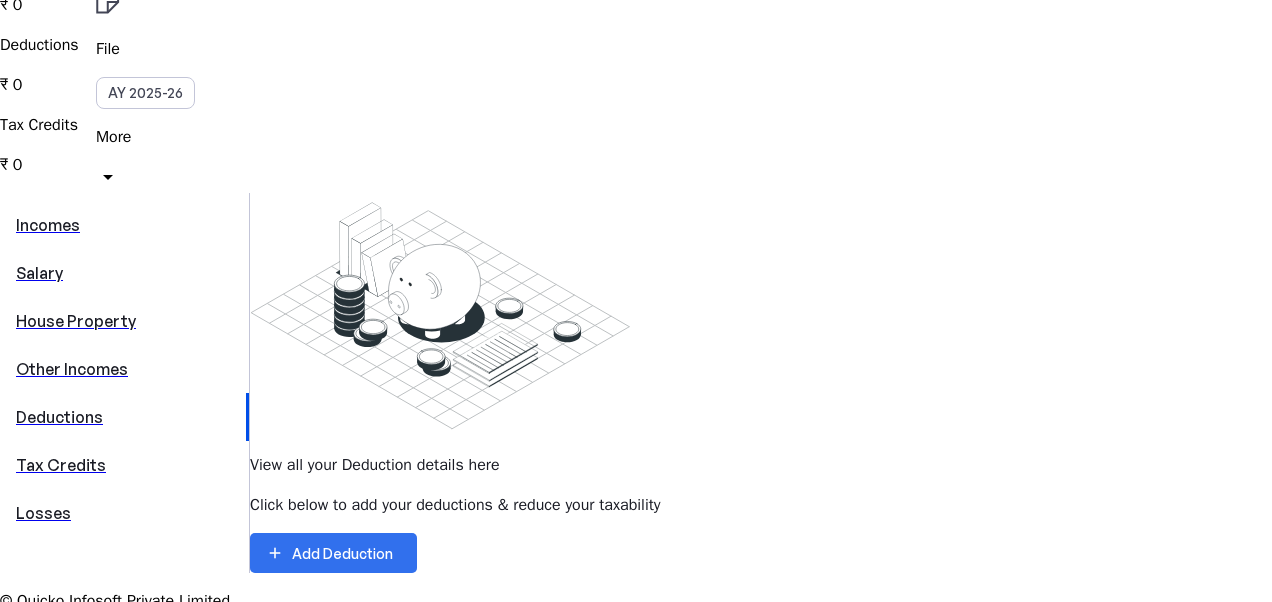 click on "Add Deduction" at bounding box center [342, 553] 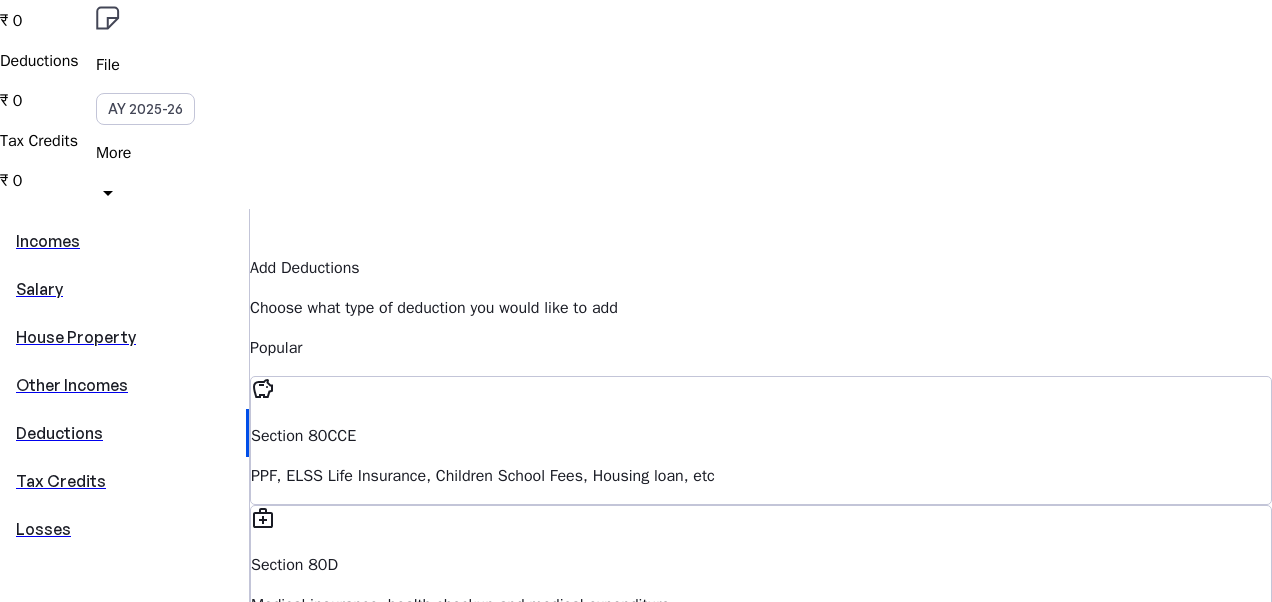 scroll, scrollTop: 344, scrollLeft: 0, axis: vertical 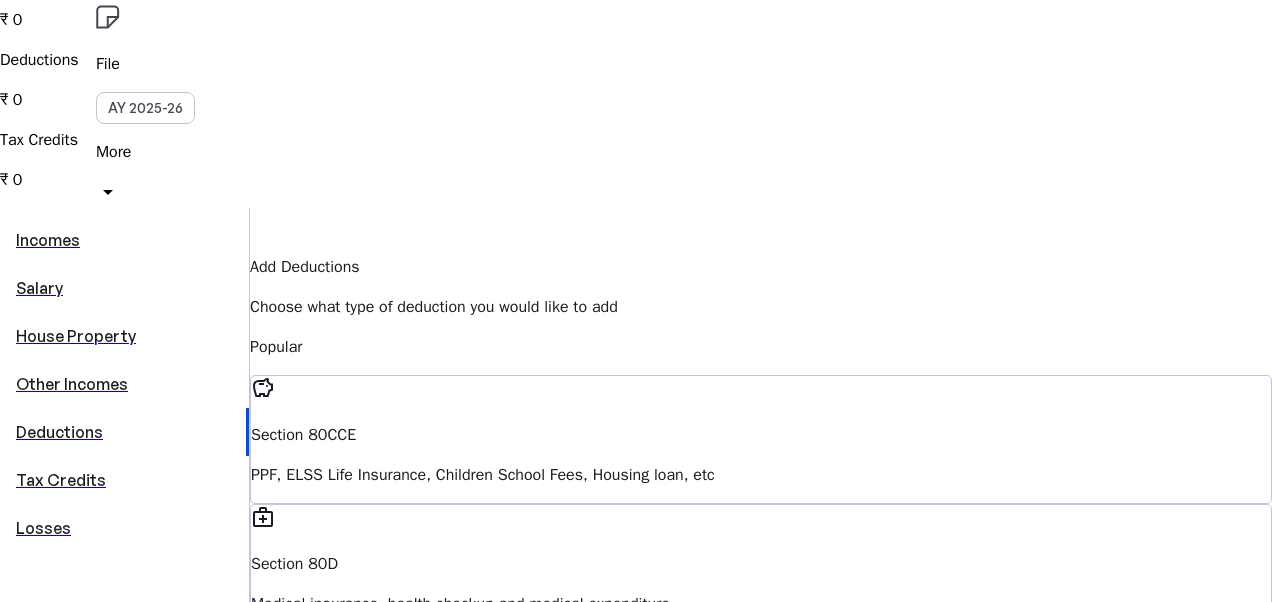 click on "PPF, ELSS Life Insurance, Children School Fees, Housing loan, etc" at bounding box center (761, 475) 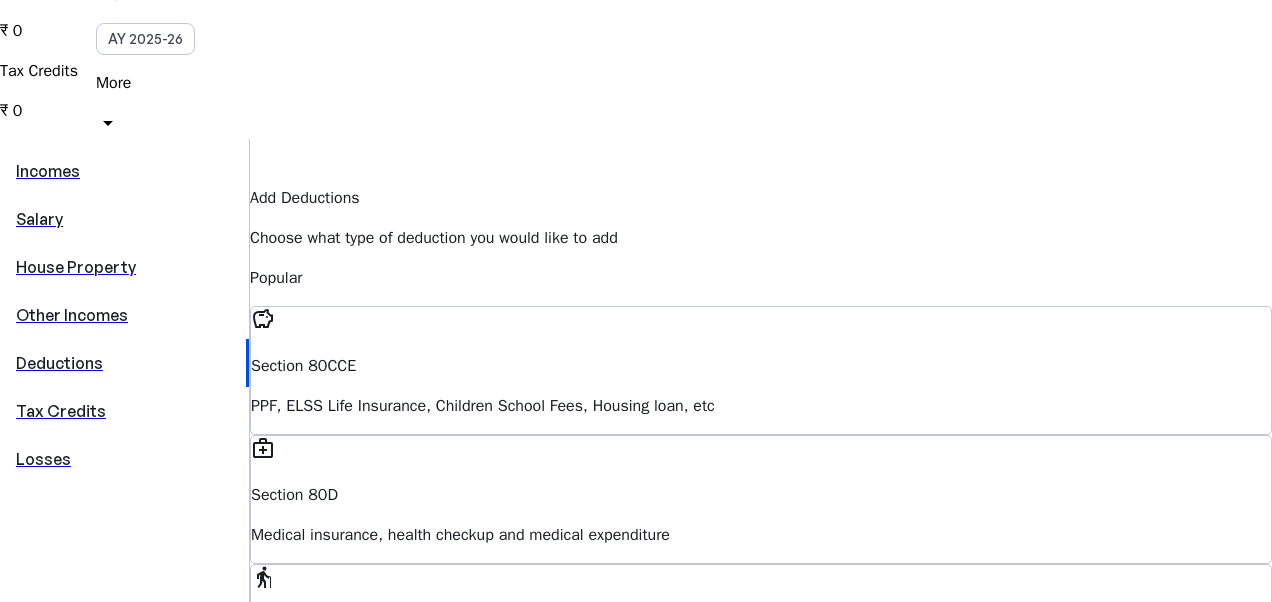 scroll, scrollTop: 406, scrollLeft: 0, axis: vertical 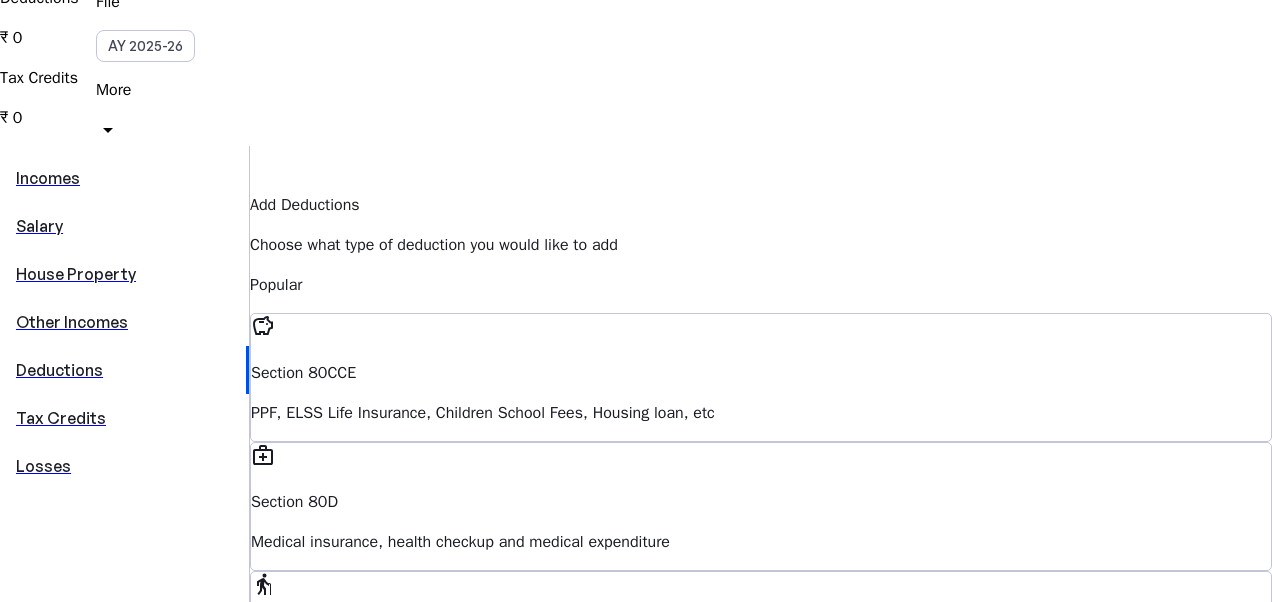 click on "Employer's Contribution upto 10% of salary towards Pension Fund" at bounding box center (761, 542) 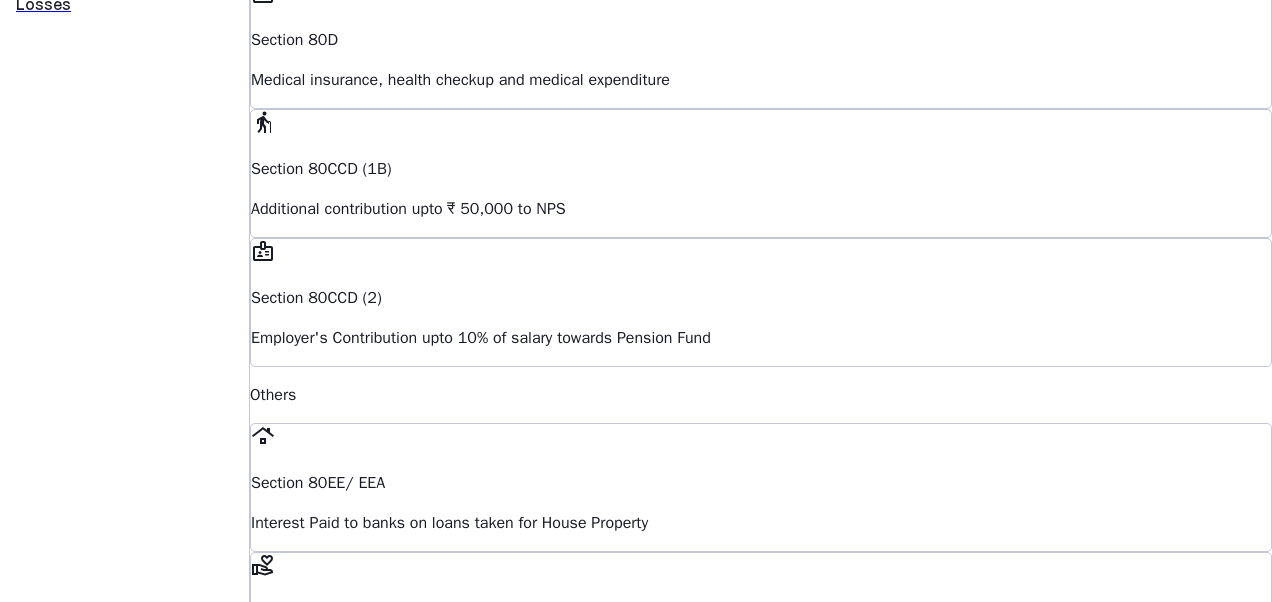 scroll, scrollTop: 934, scrollLeft: 0, axis: vertical 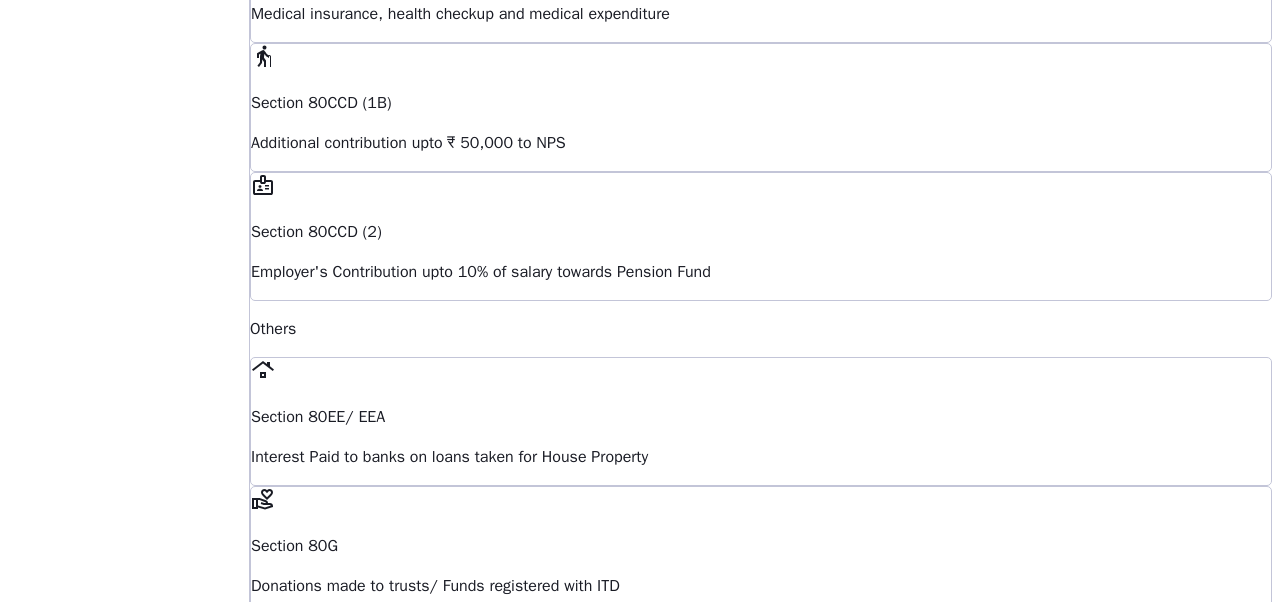 click on "Proceed" at bounding box center [303, 1280] 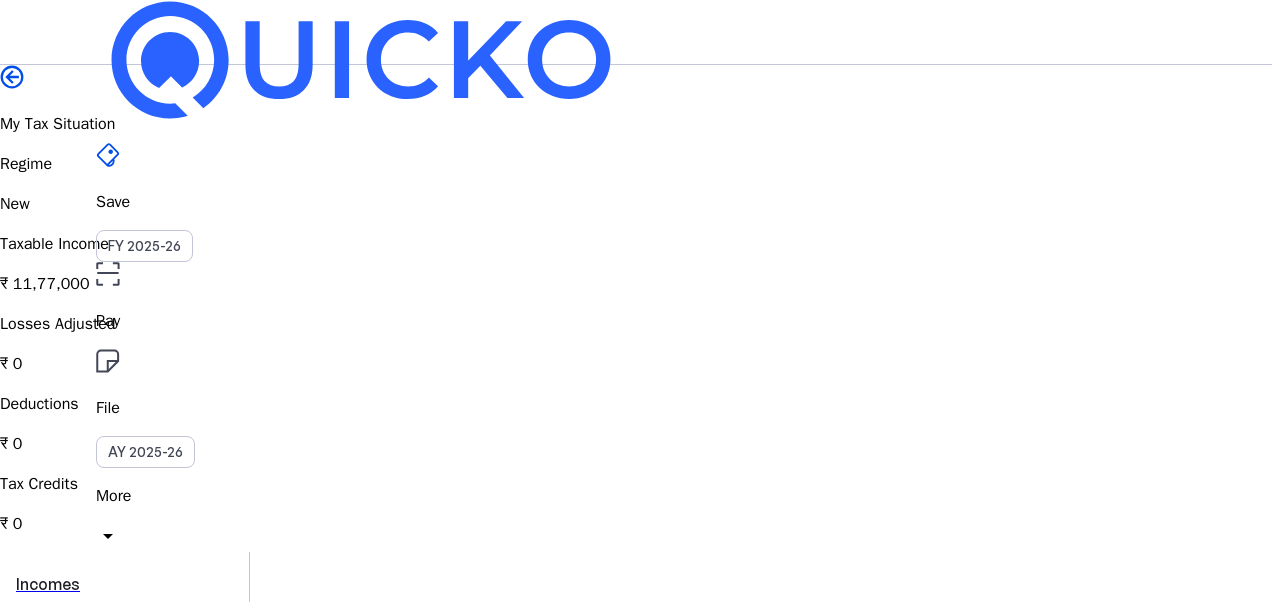 scroll, scrollTop: 317, scrollLeft: 0, axis: vertical 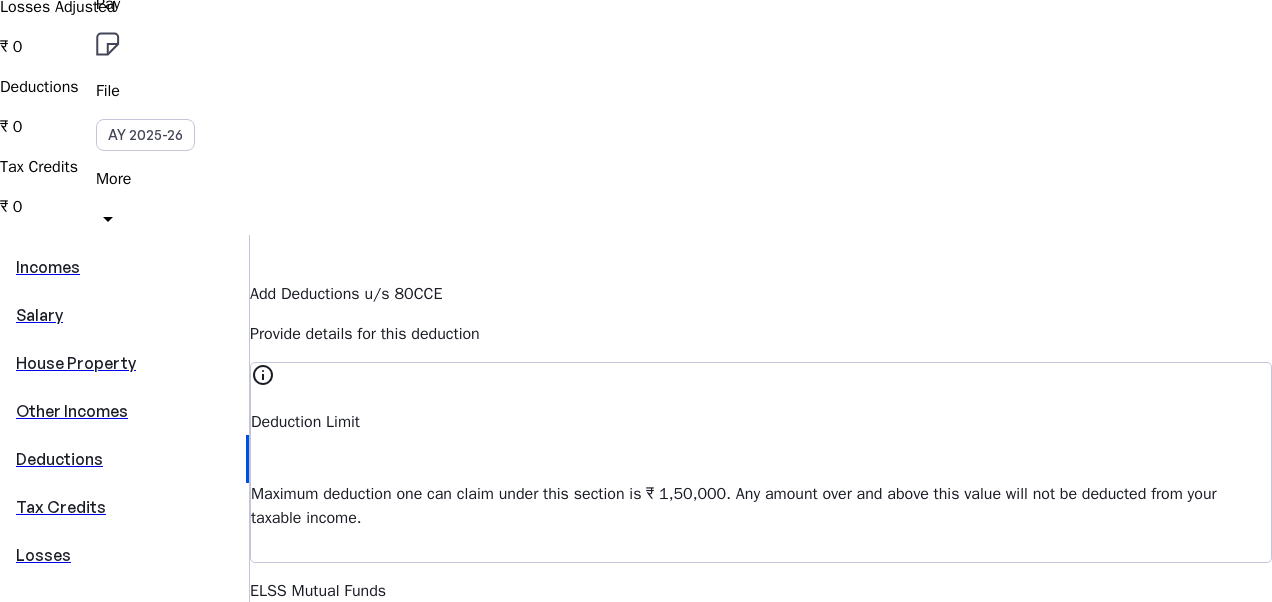 click on "Amount" at bounding box center (392, 687) 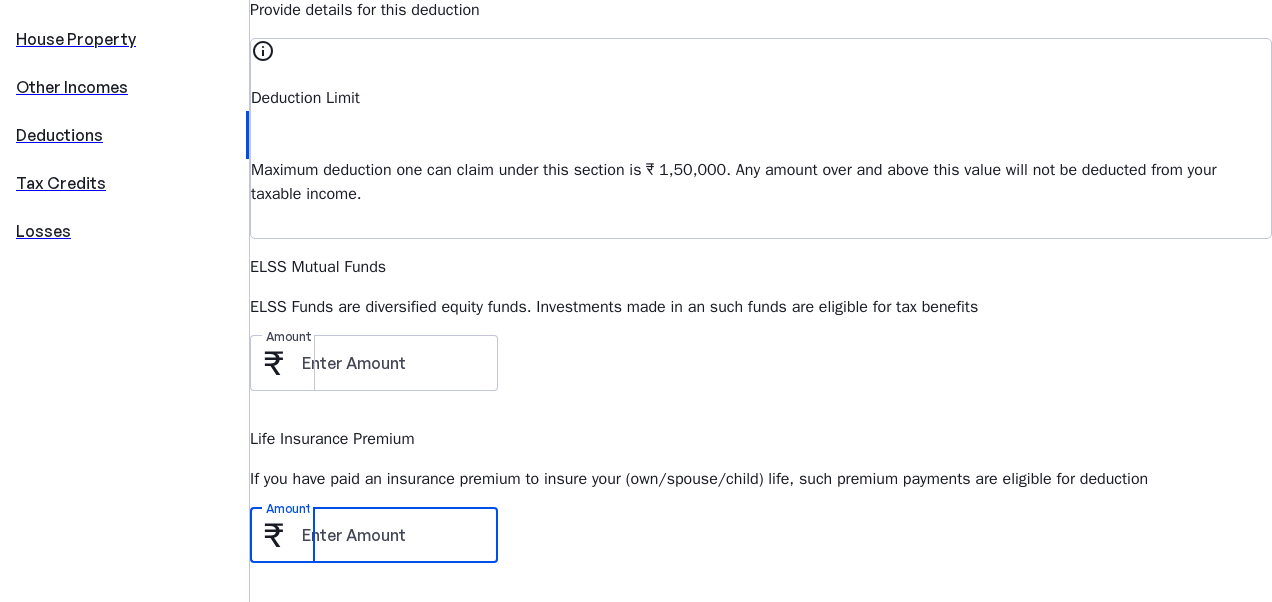 click on "Amount" at bounding box center [392, 535] 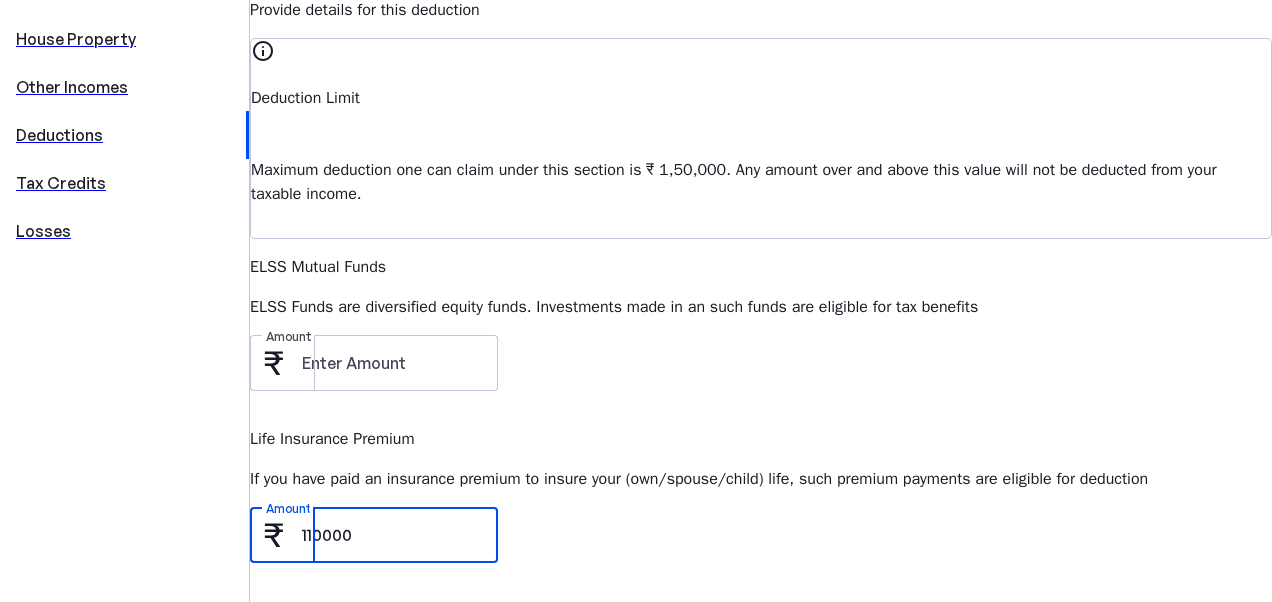 type on "110000" 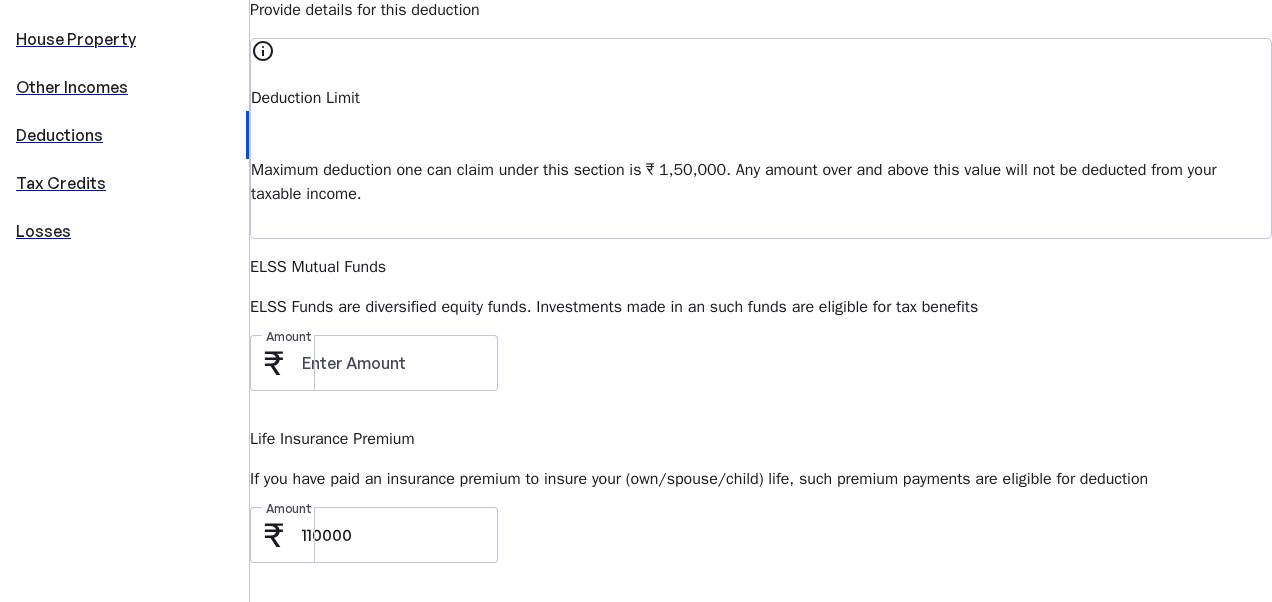 click on "Life Insurance Premium If you have paid an insurance premium to insure your (own/spouse/child) life, such premium payments are eligible for deduction Amount 110000" at bounding box center (761, 505) 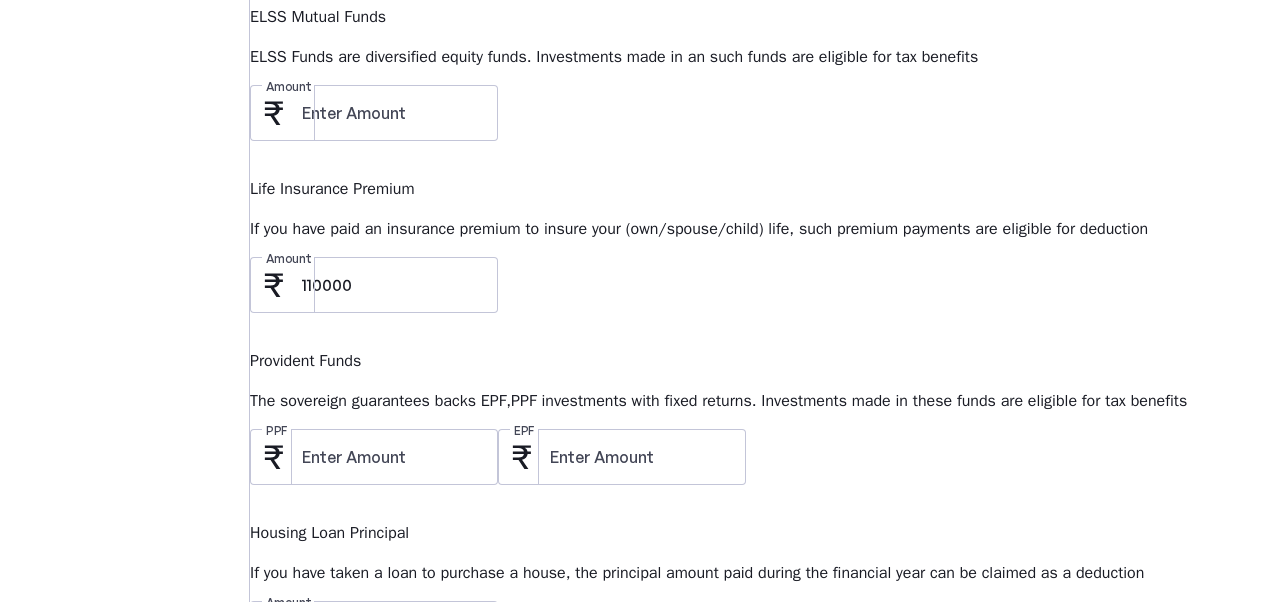 scroll, scrollTop: 889, scrollLeft: 0, axis: vertical 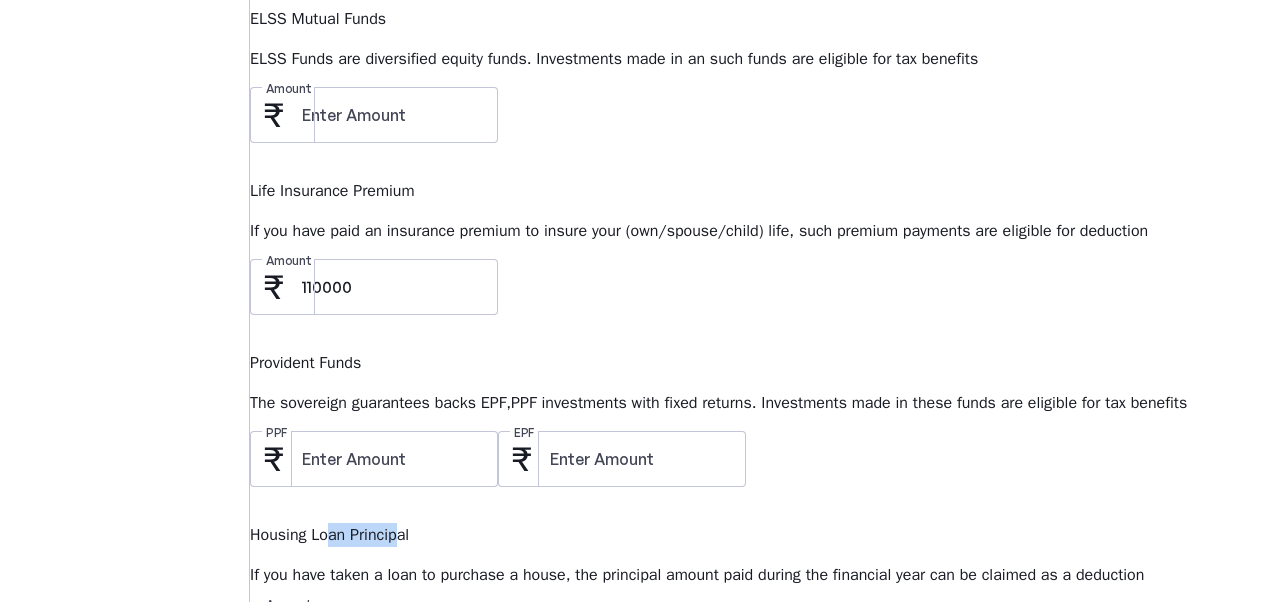 drag, startPoint x: 457, startPoint y: 188, endPoint x: 534, endPoint y: 186, distance: 77.02597 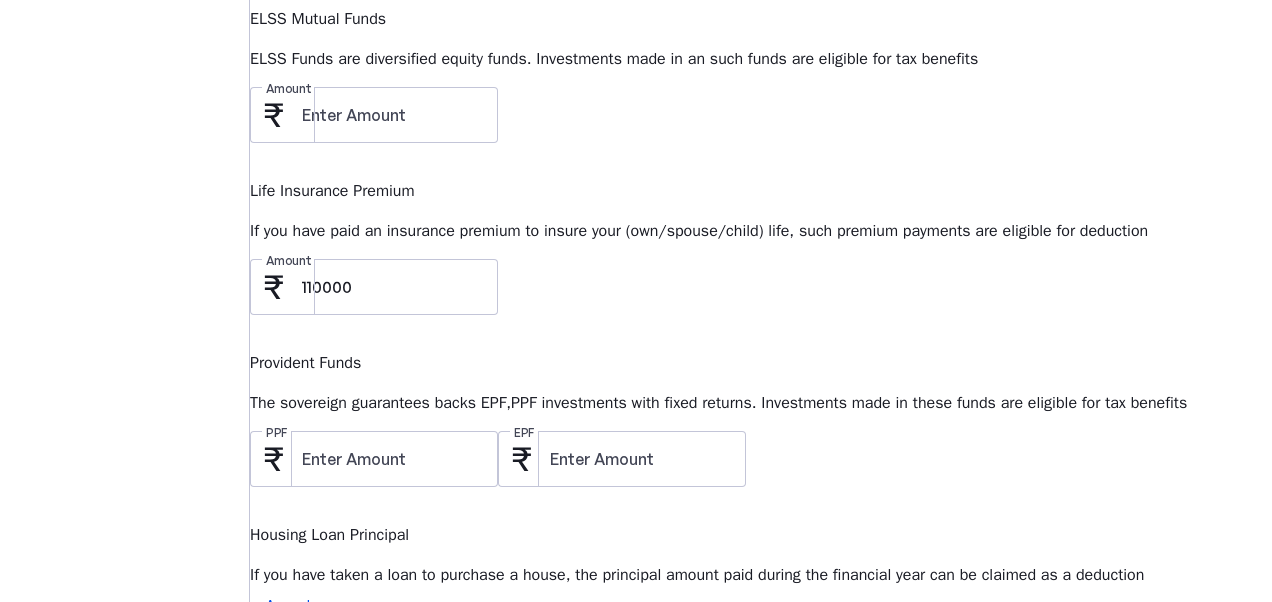 drag, startPoint x: 534, startPoint y: 186, endPoint x: 516, endPoint y: 276, distance: 91.78235 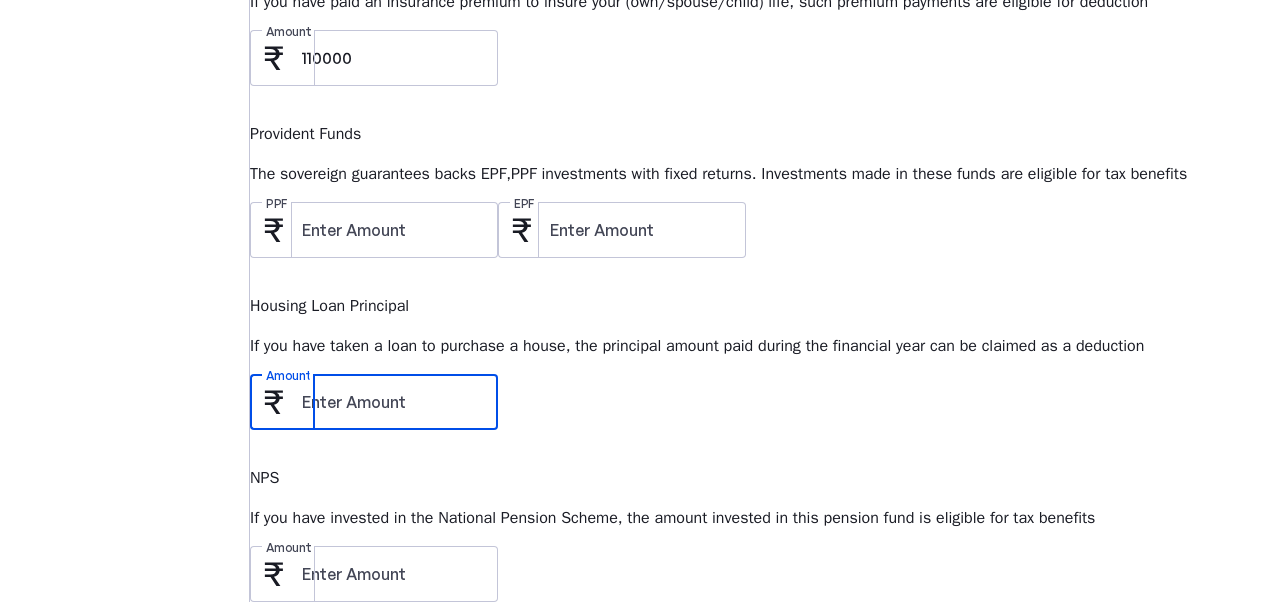 scroll, scrollTop: 1117, scrollLeft: 0, axis: vertical 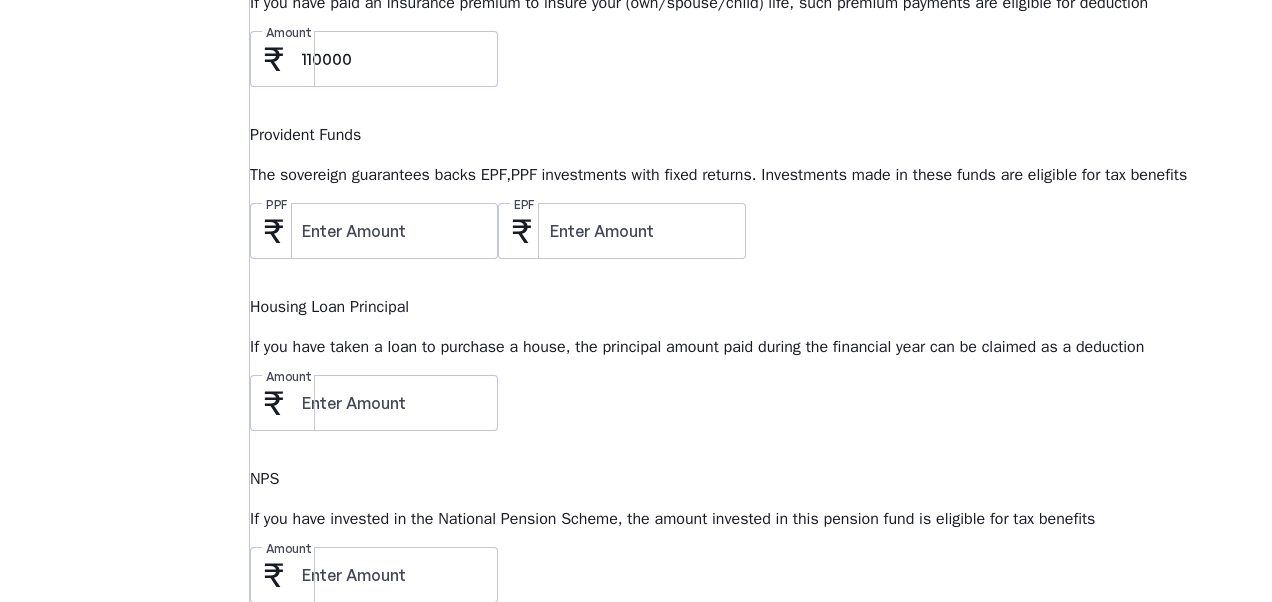 click on "Save" at bounding box center [290, 839] 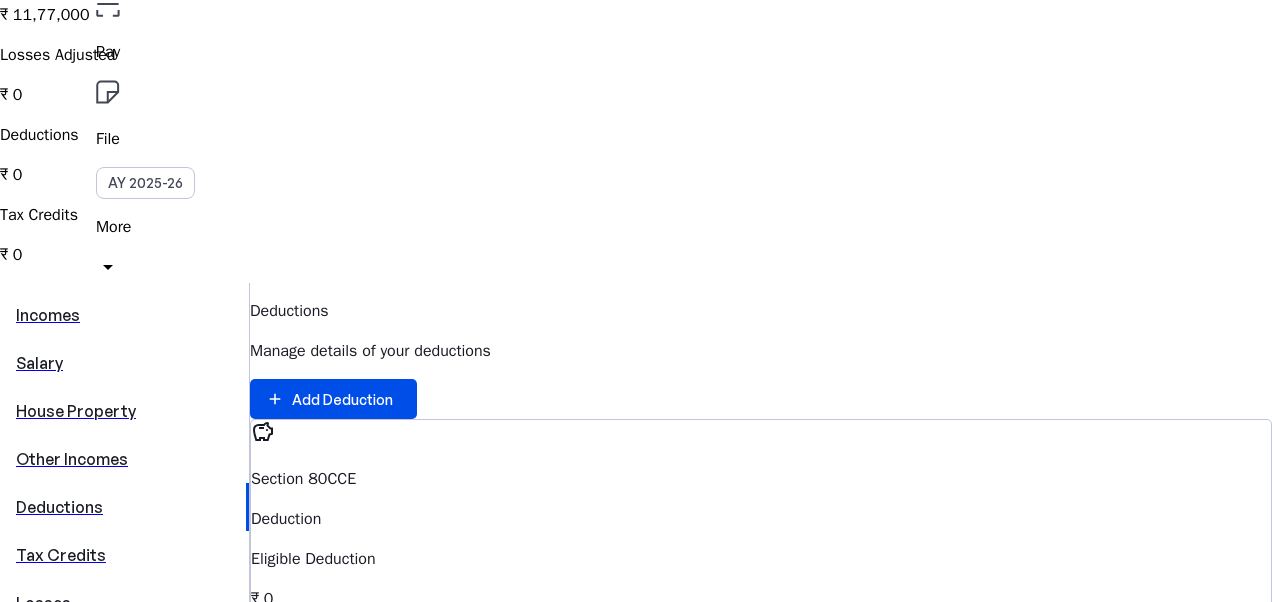 scroll, scrollTop: 470, scrollLeft: 0, axis: vertical 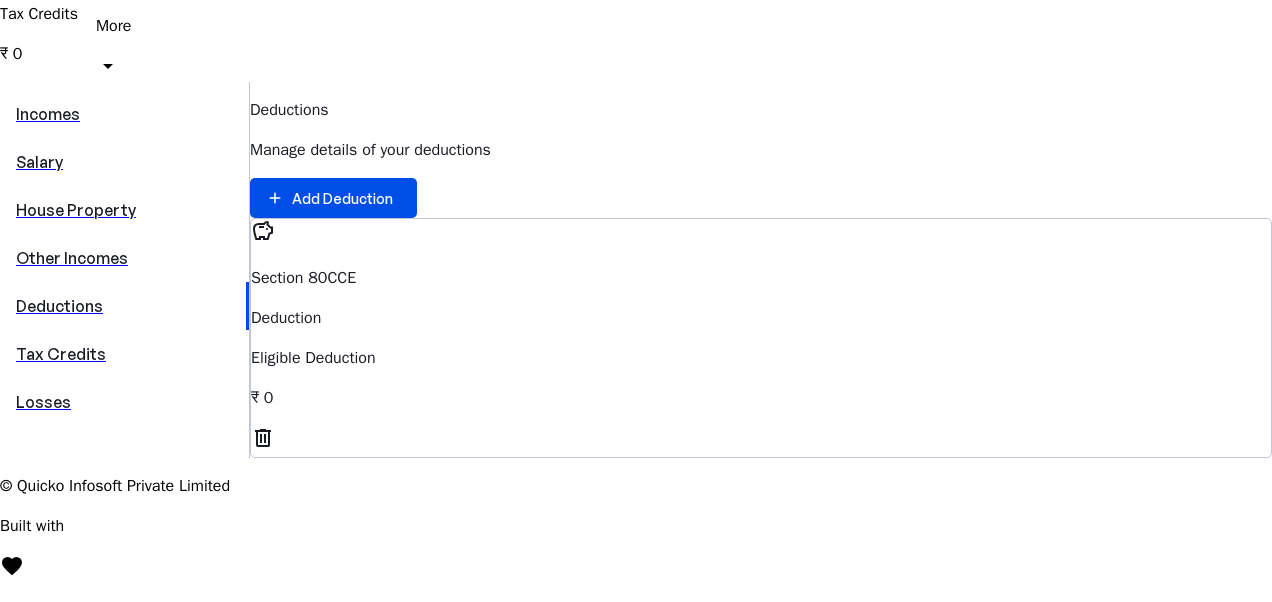 click on "Tax Credits" at bounding box center [124, 354] 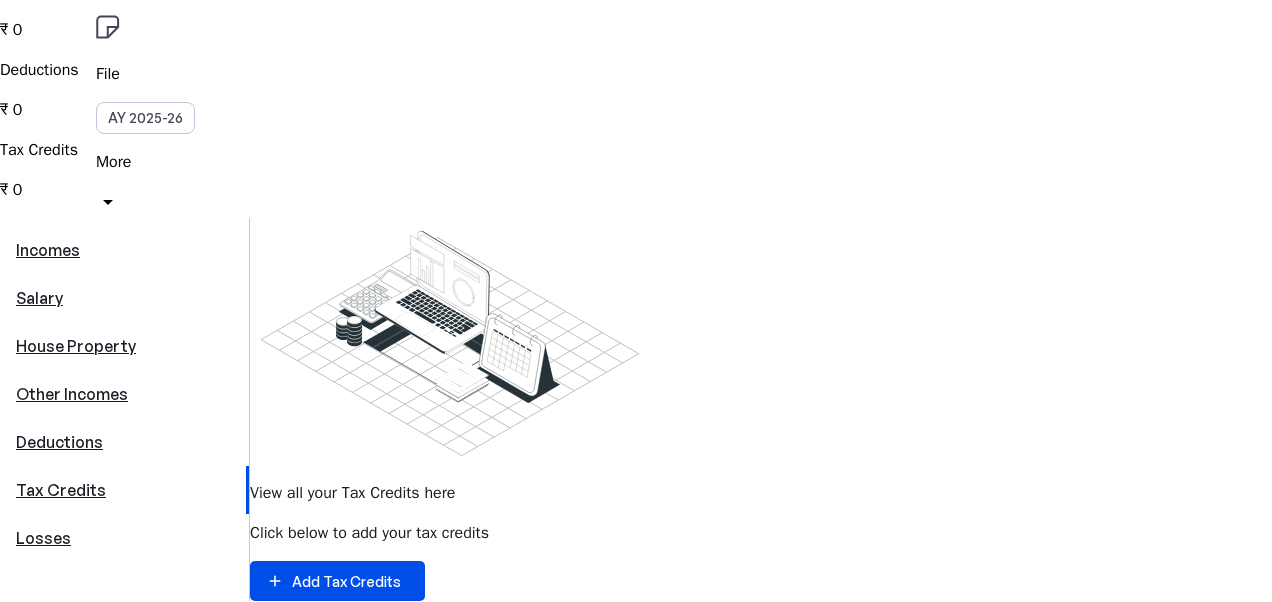 scroll, scrollTop: 340, scrollLeft: 0, axis: vertical 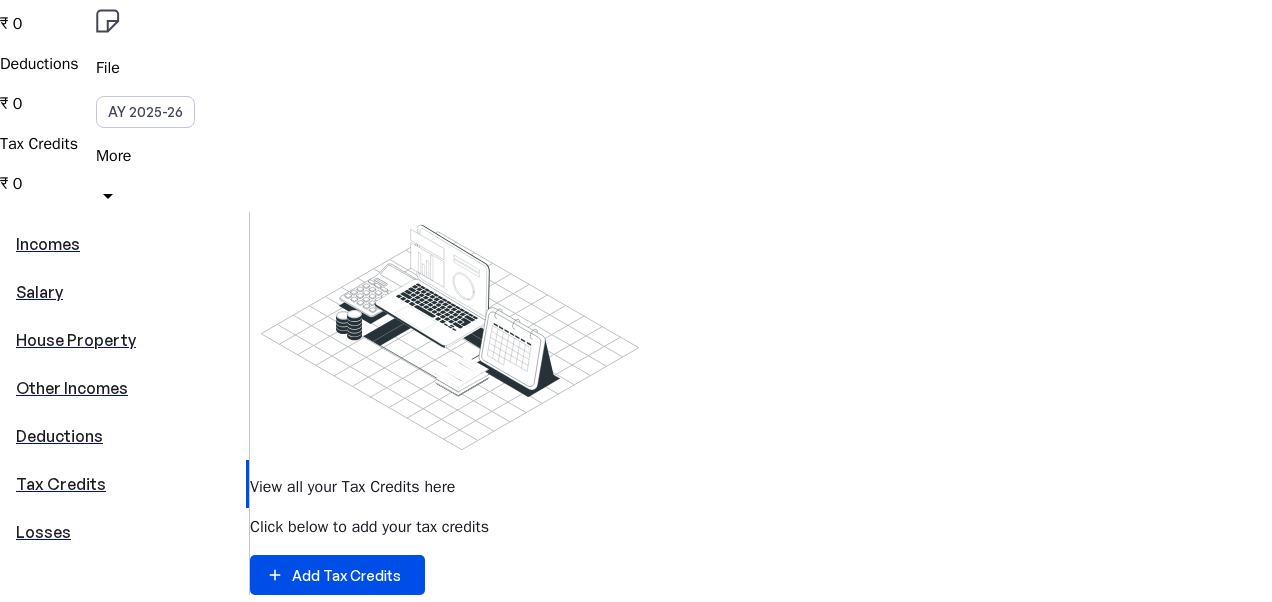 click on "Losses" at bounding box center [124, 532] 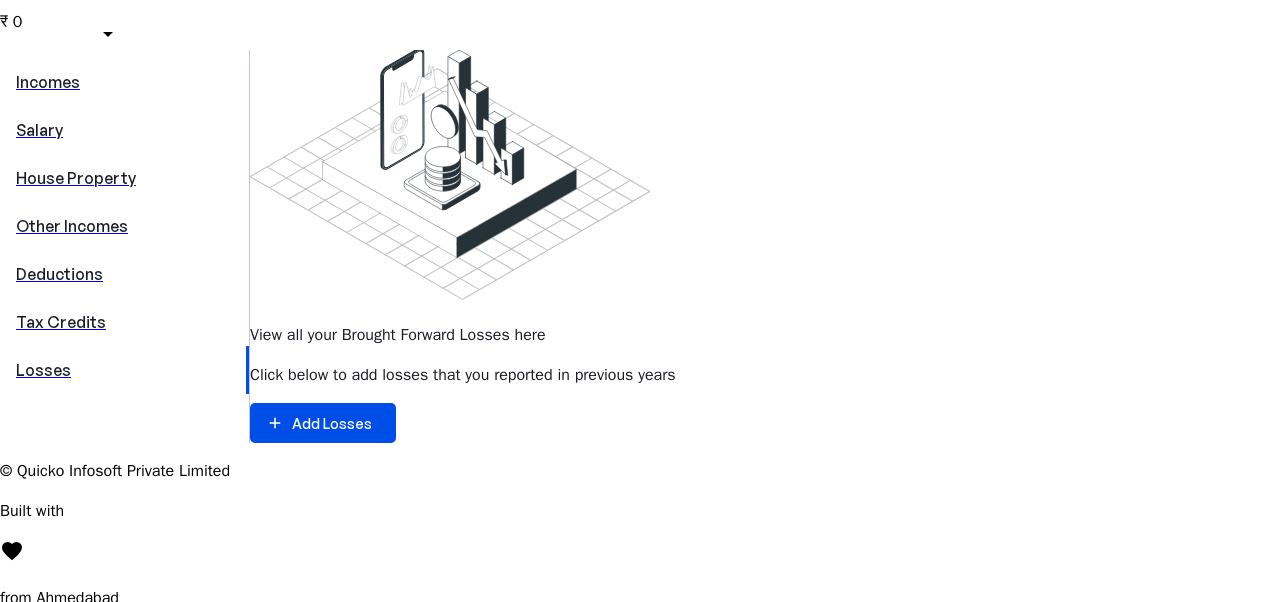 scroll, scrollTop: 503, scrollLeft: 0, axis: vertical 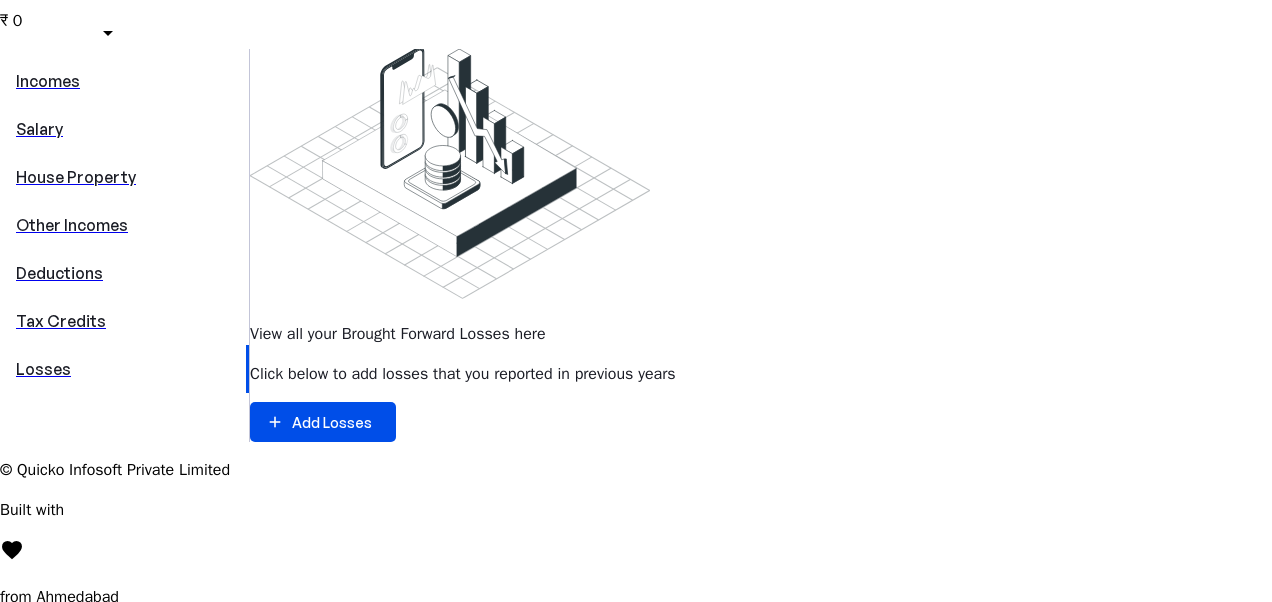 click on "Tax Credits" at bounding box center (124, 321) 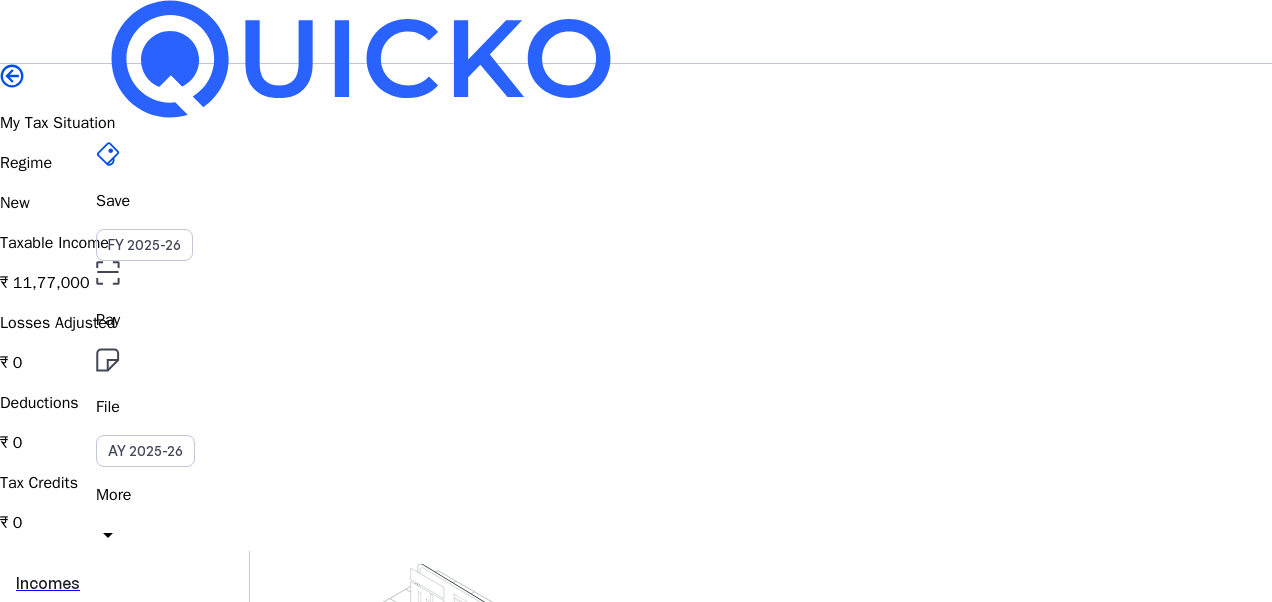 scroll, scrollTop: 0, scrollLeft: 0, axis: both 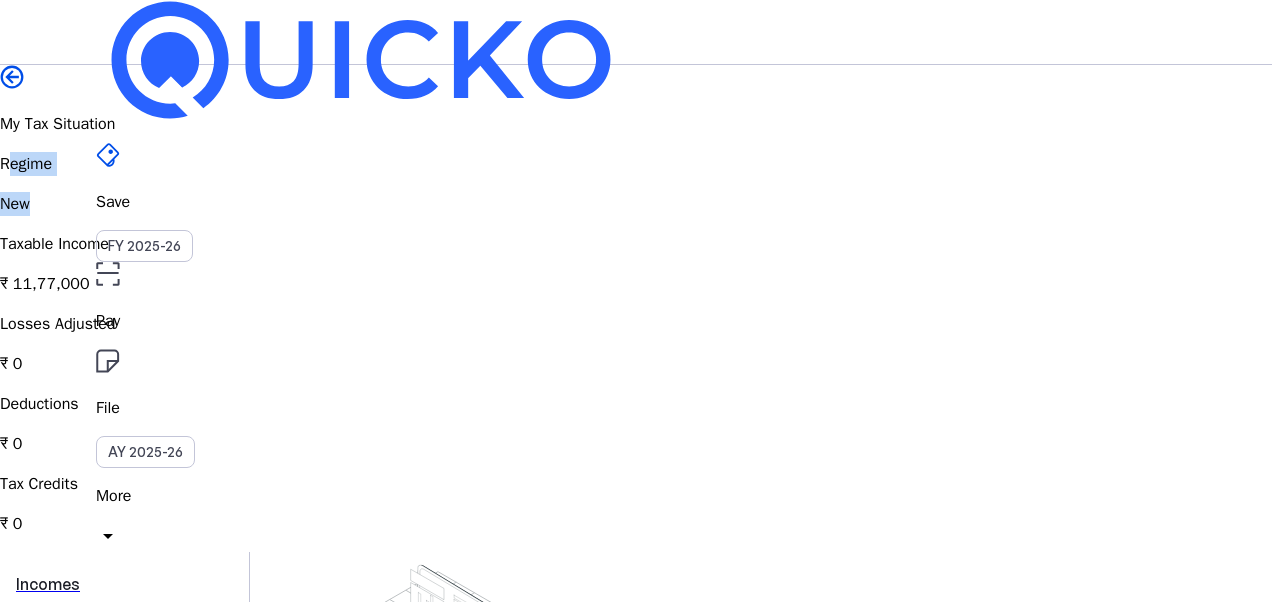 drag, startPoint x: 120, startPoint y: 216, endPoint x: 174, endPoint y: 251, distance: 64.3506 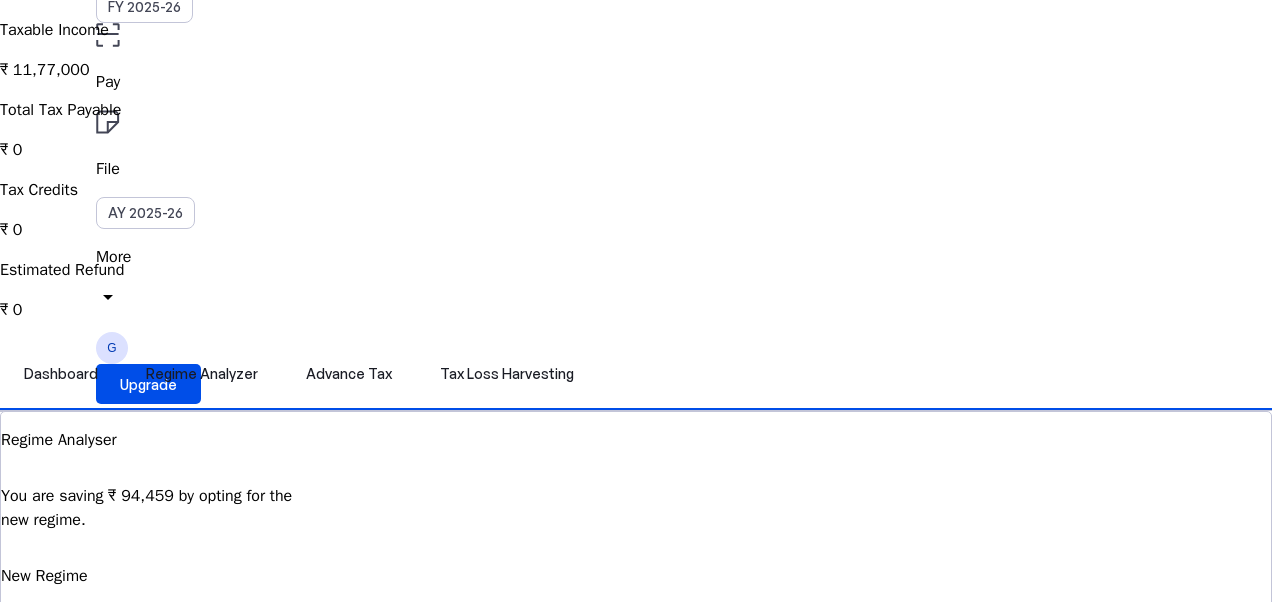 scroll, scrollTop: 272, scrollLeft: 0, axis: vertical 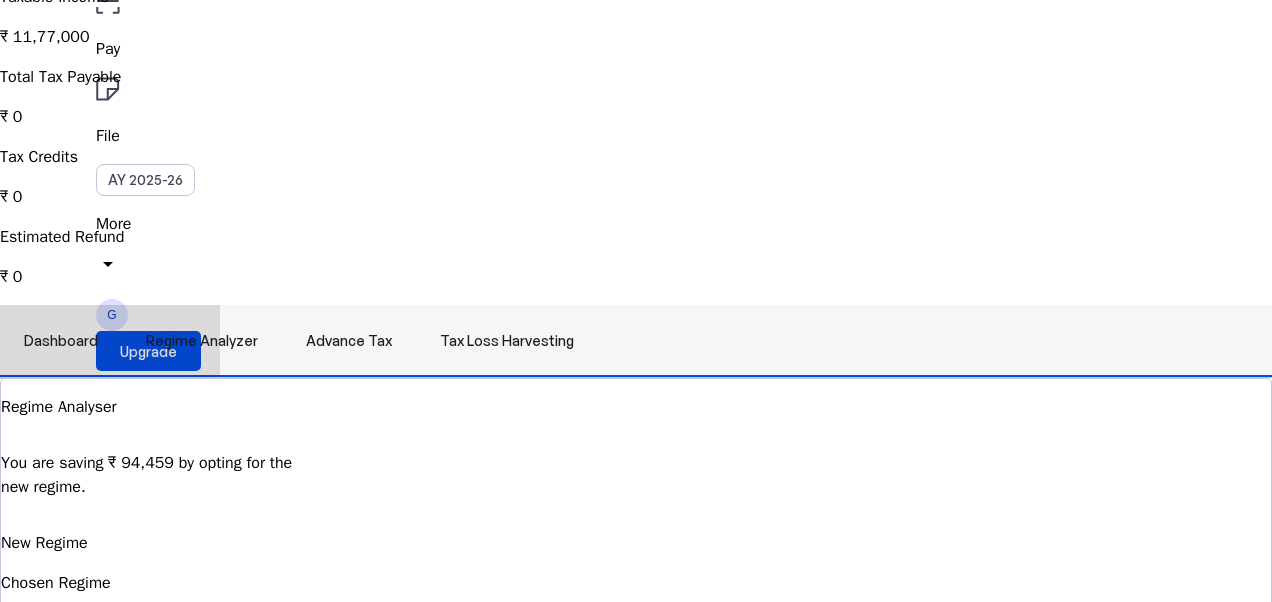 click on "Regime Analyzer" at bounding box center [202, 341] 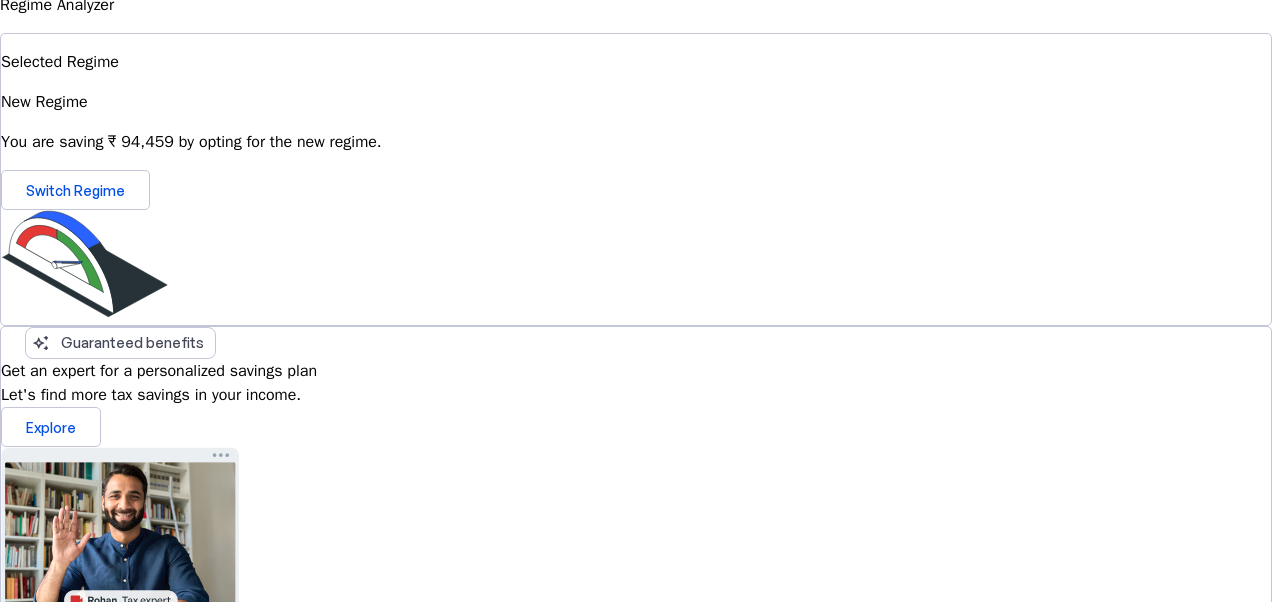 scroll, scrollTop: 852, scrollLeft: 0, axis: vertical 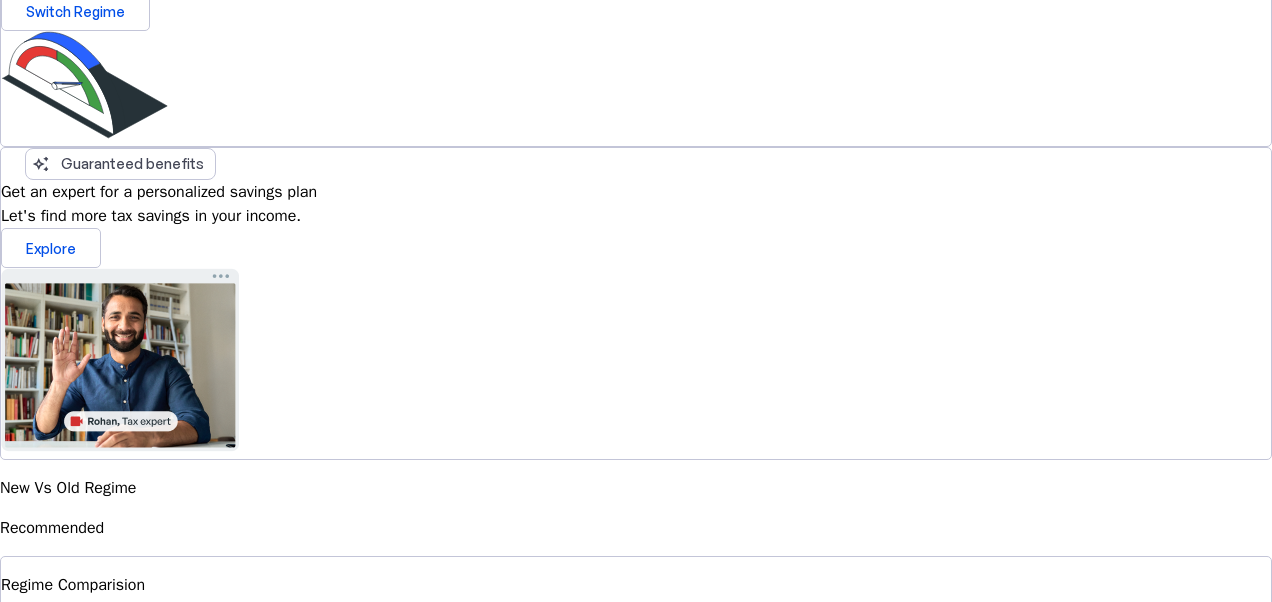 drag, startPoint x: 1028, startPoint y: 199, endPoint x: 579, endPoint y: 174, distance: 449.69547 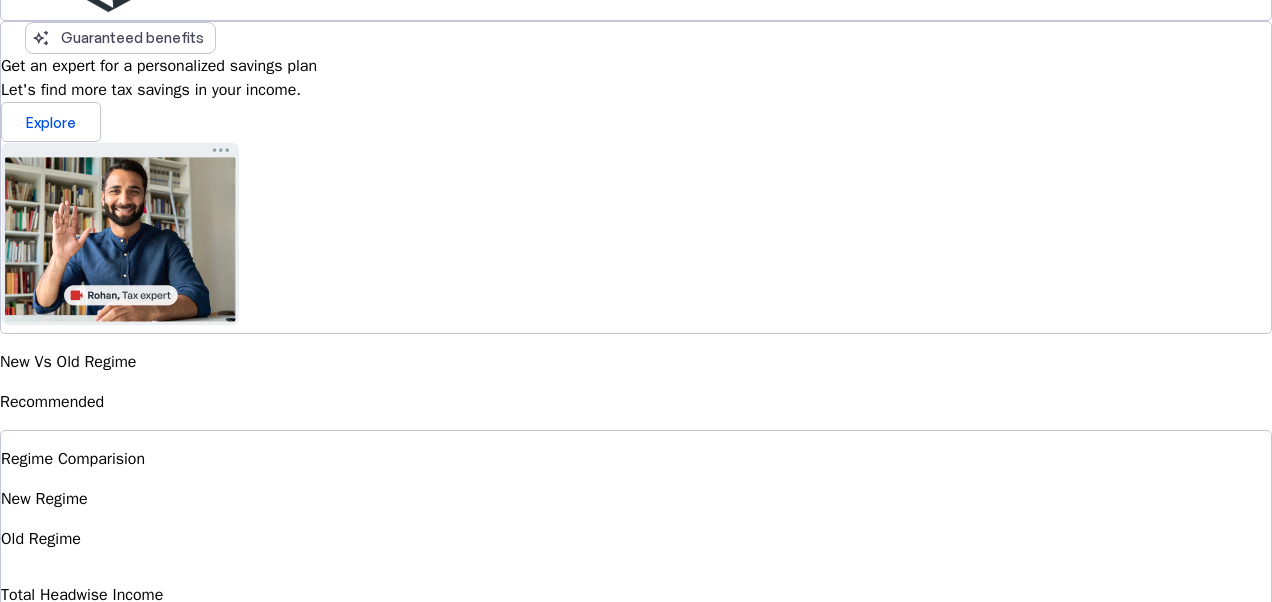 drag, startPoint x: 465, startPoint y: 187, endPoint x: 1034, endPoint y: 308, distance: 581.7233 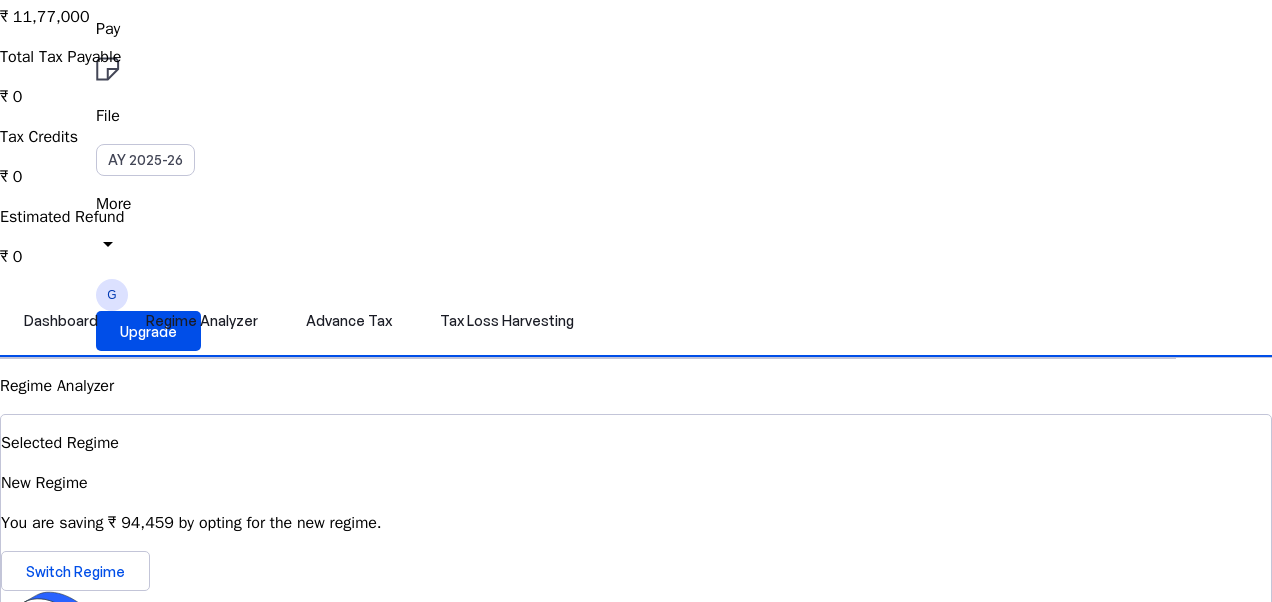 scroll, scrollTop: 295, scrollLeft: 0, axis: vertical 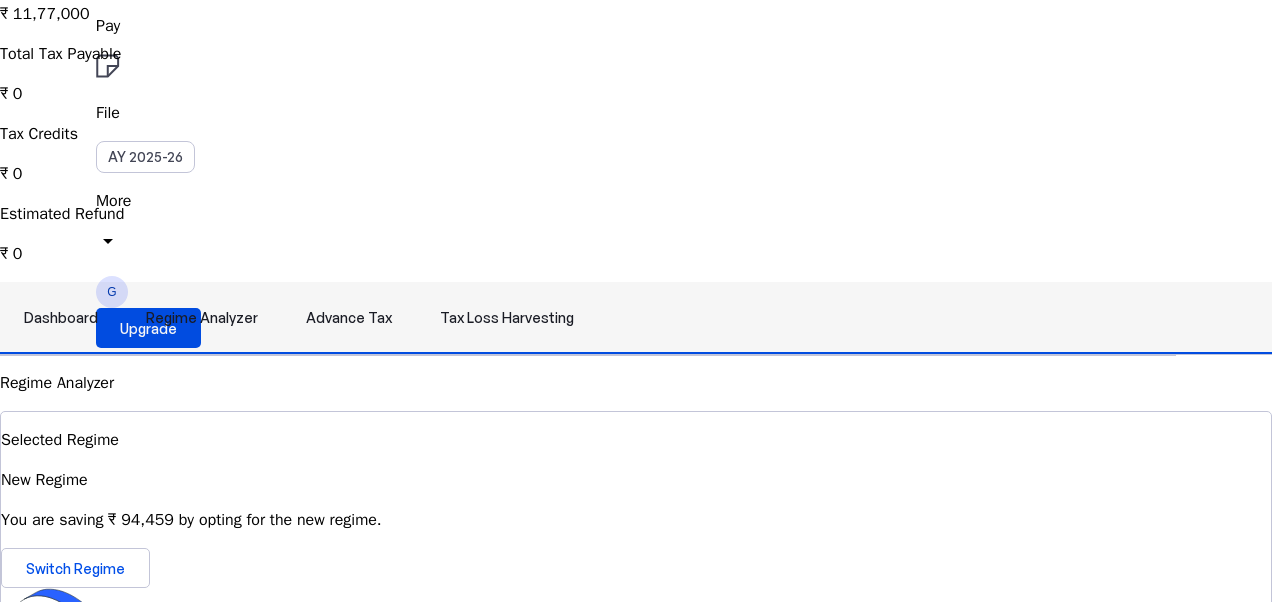 click on "Advance Tax" at bounding box center [349, 318] 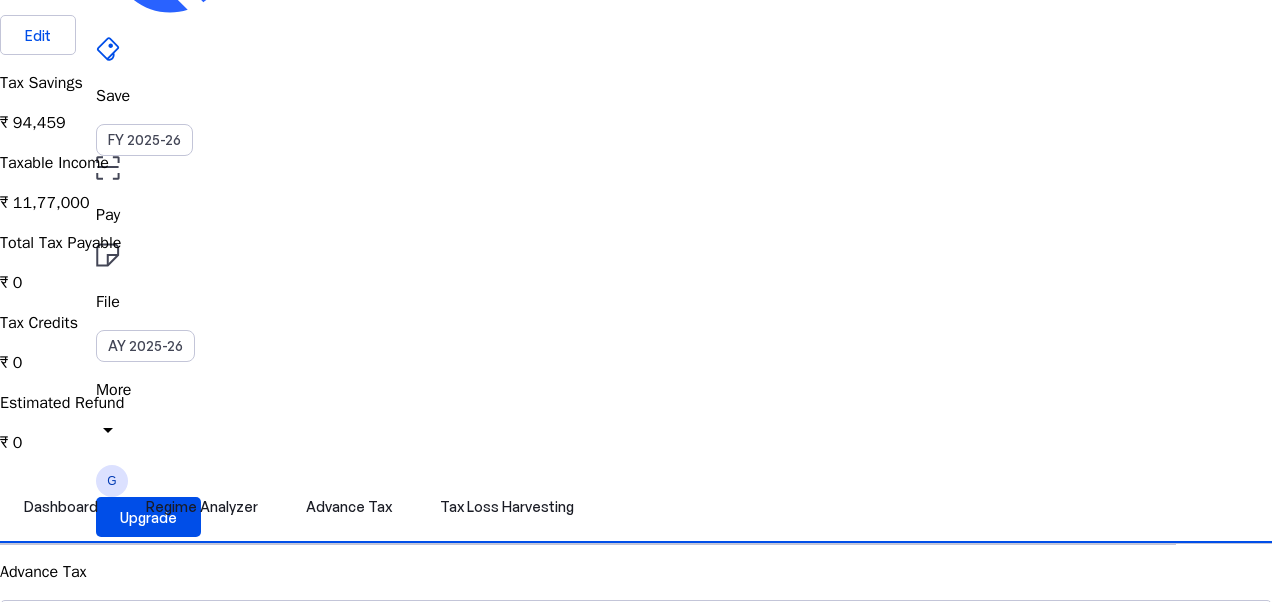 scroll, scrollTop: 0, scrollLeft: 0, axis: both 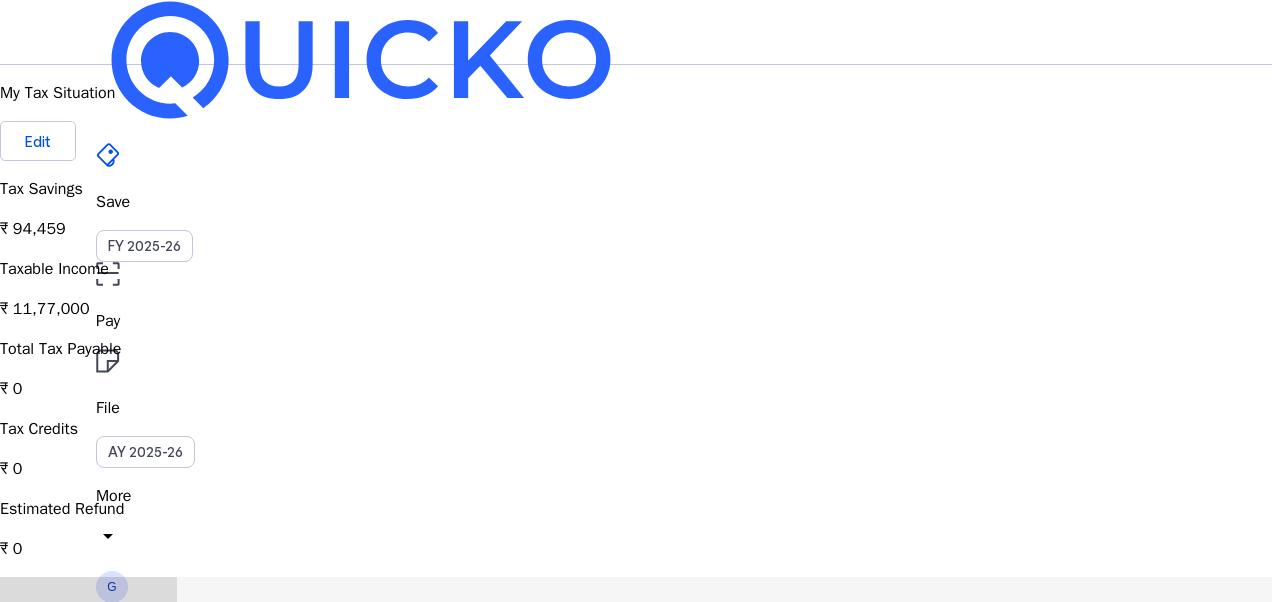 click on "Dashboard" at bounding box center [61, 613] 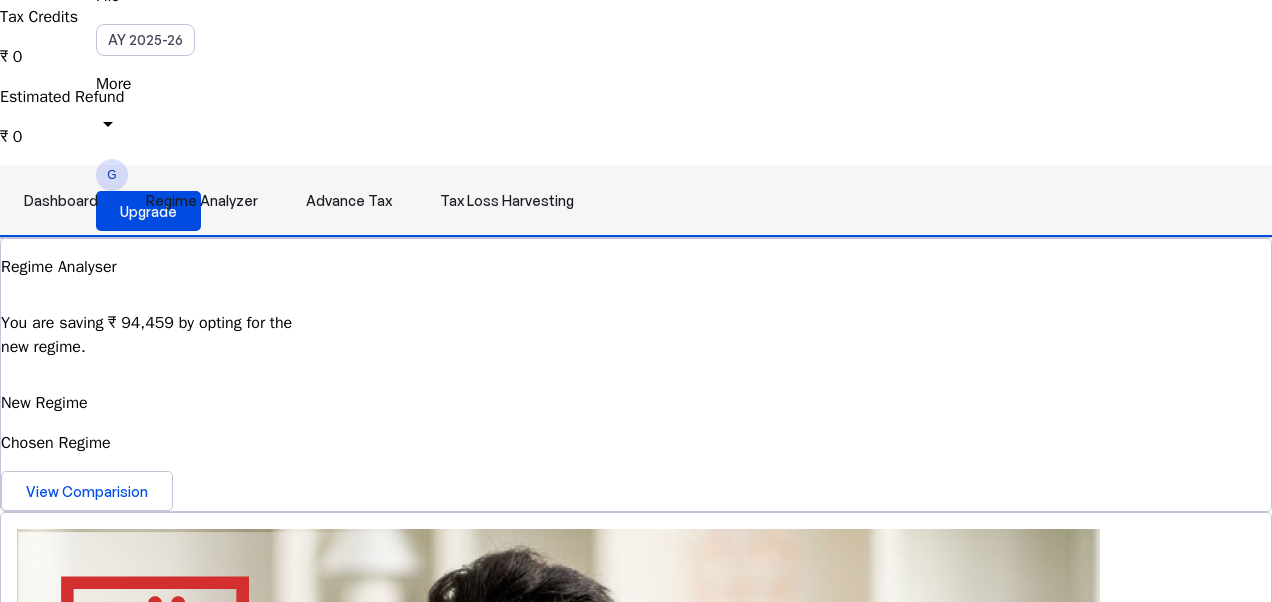 scroll, scrollTop: 129, scrollLeft: 0, axis: vertical 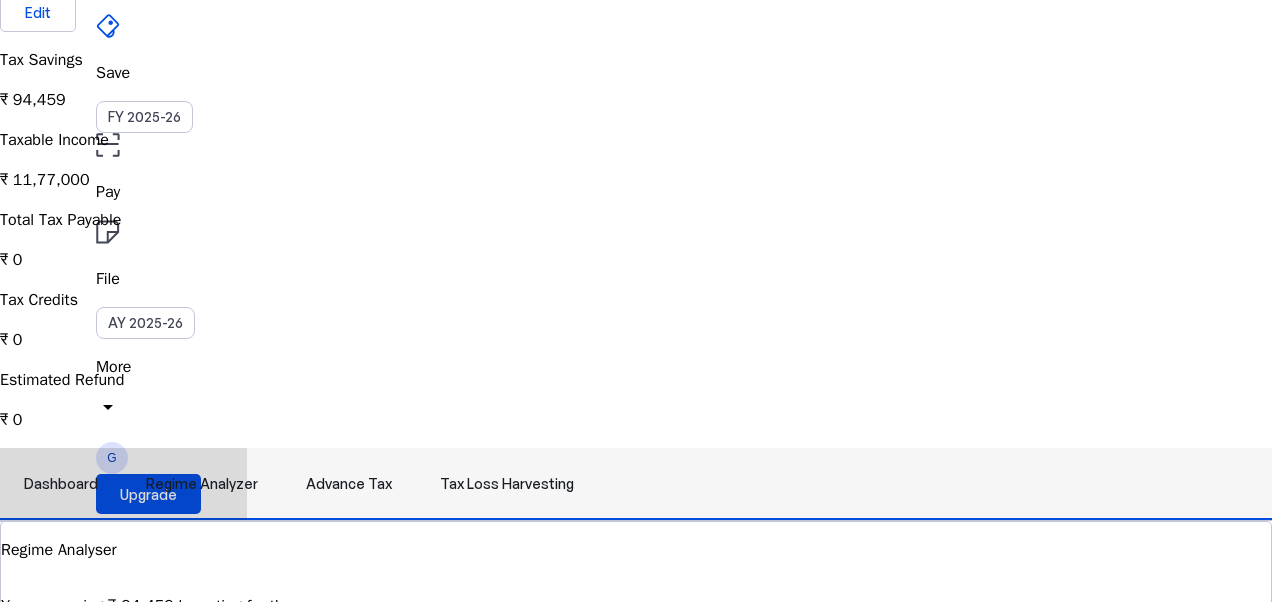 click on "Regime Analyzer" at bounding box center [202, 484] 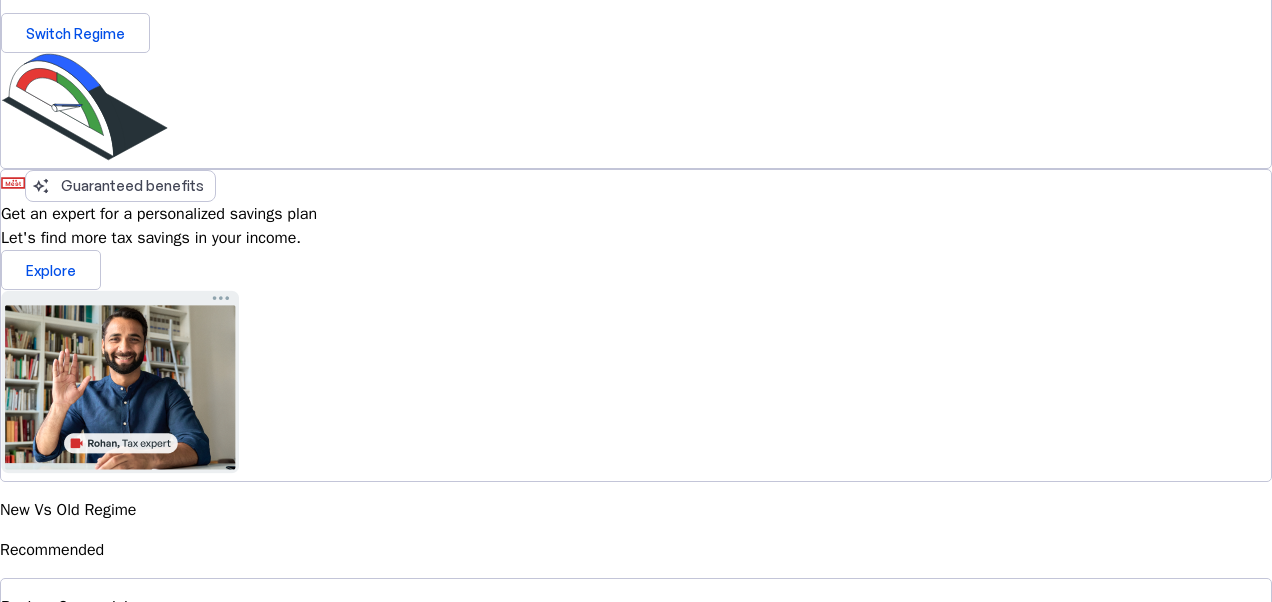 scroll, scrollTop: 1086, scrollLeft: 0, axis: vertical 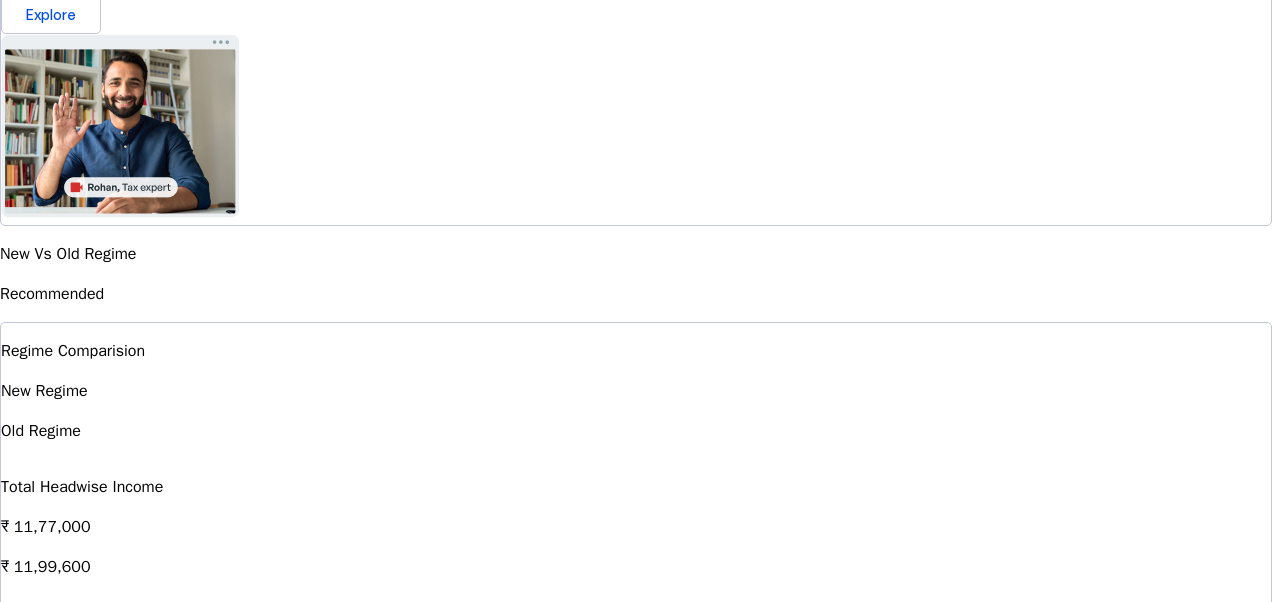 click on "Saving  ₹ 94,459" at bounding box center [636, 1576] 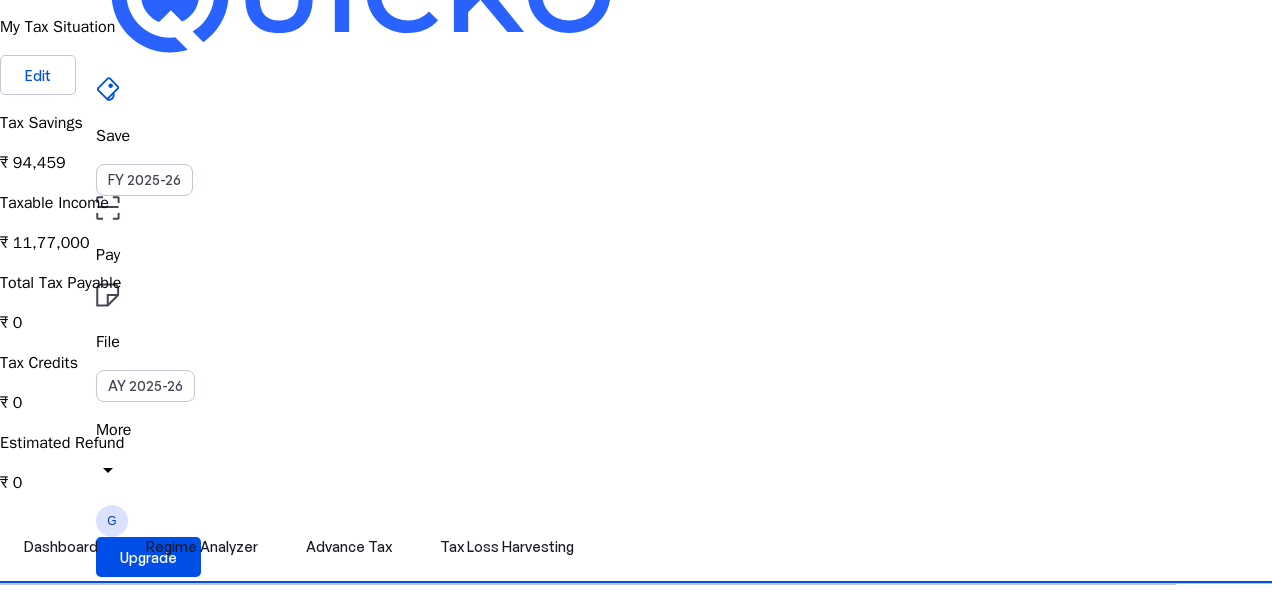 scroll, scrollTop: 0, scrollLeft: 0, axis: both 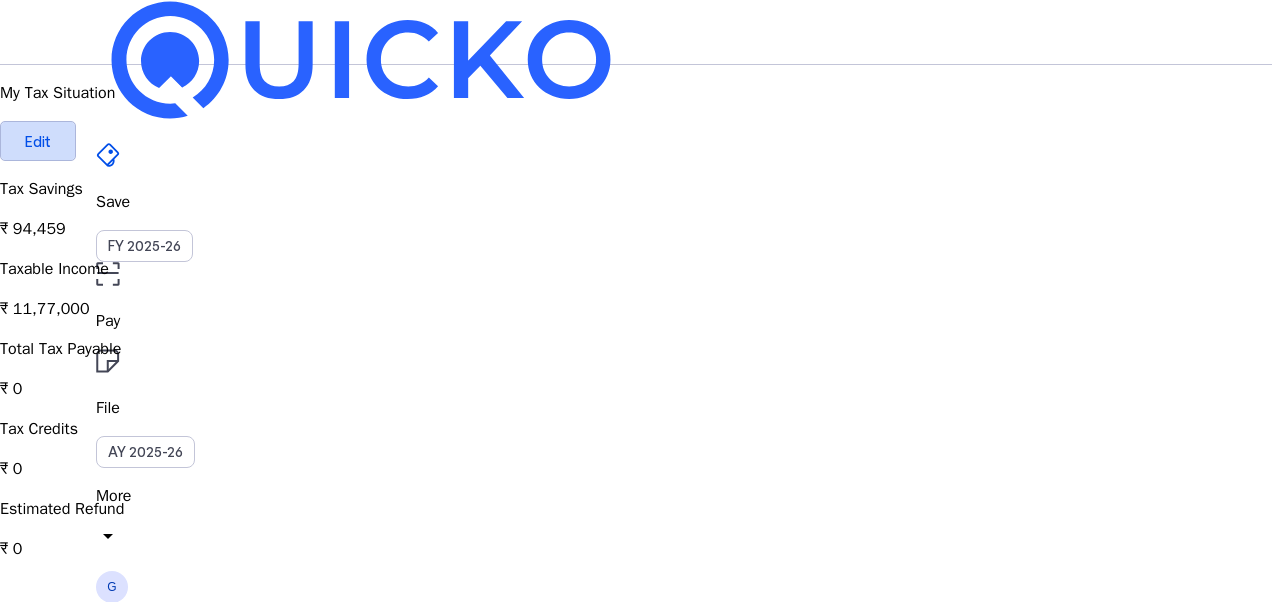 click at bounding box center [38, 141] 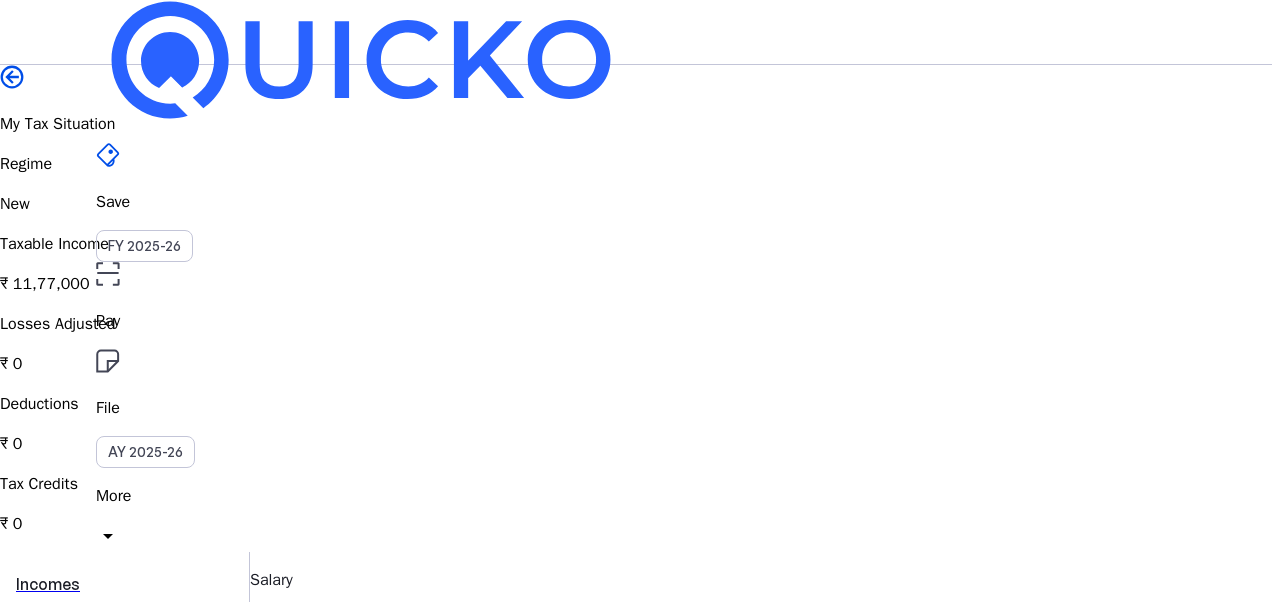 click on "Regime" at bounding box center (636, 164) 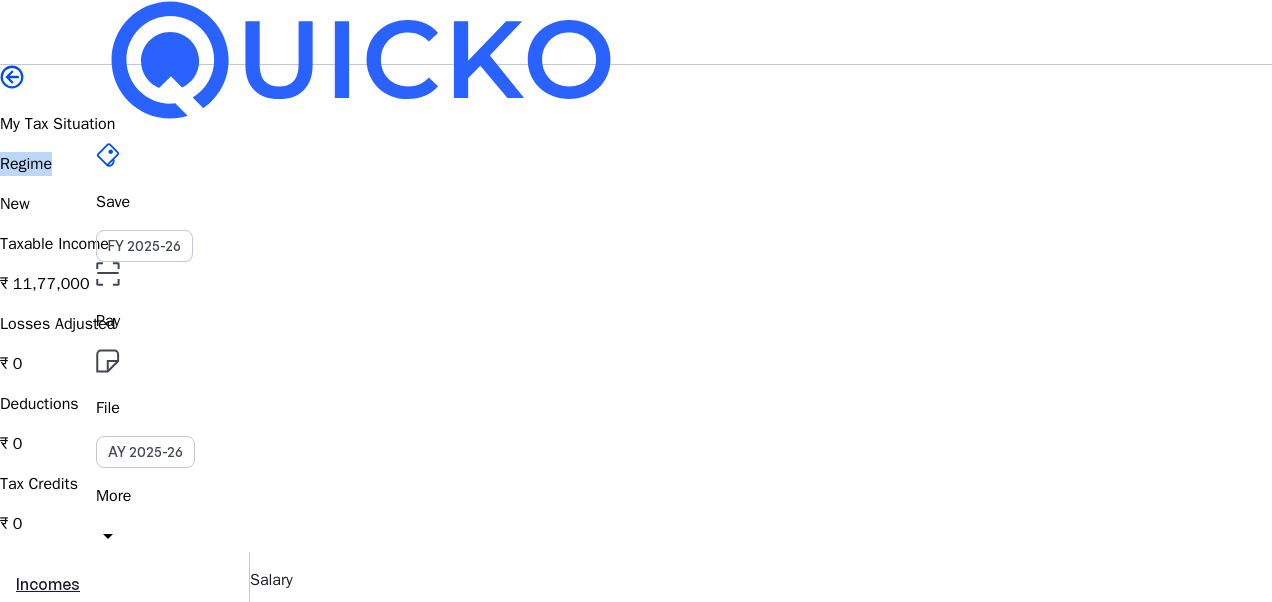 click on "Regime" at bounding box center [636, 164] 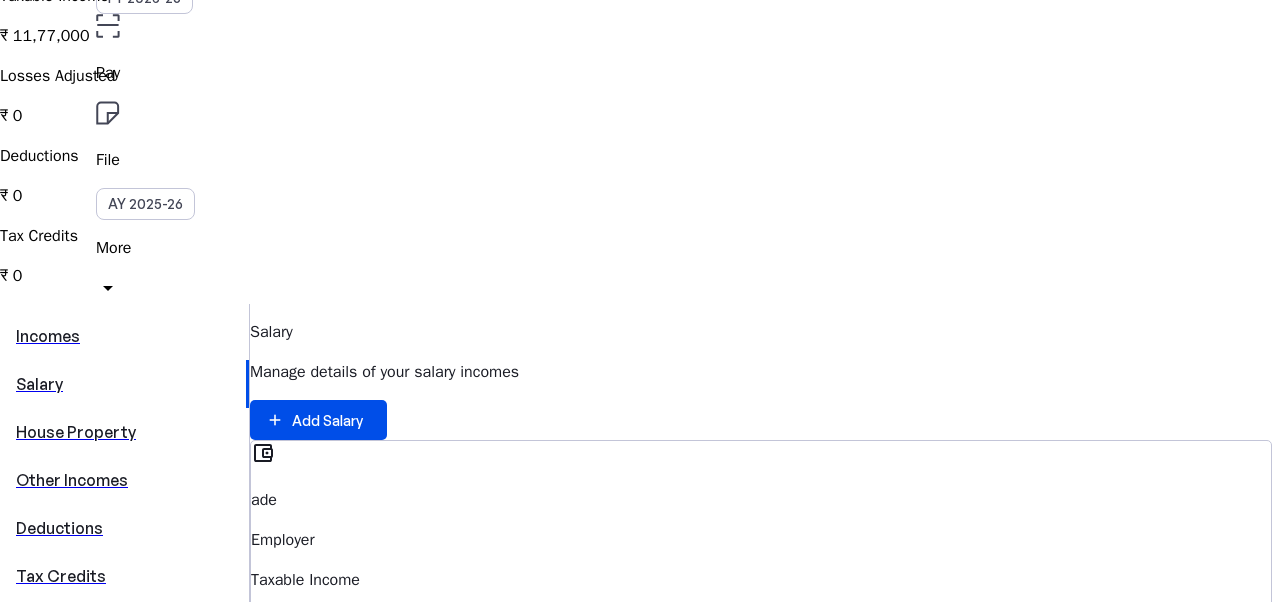scroll, scrollTop: 250, scrollLeft: 0, axis: vertical 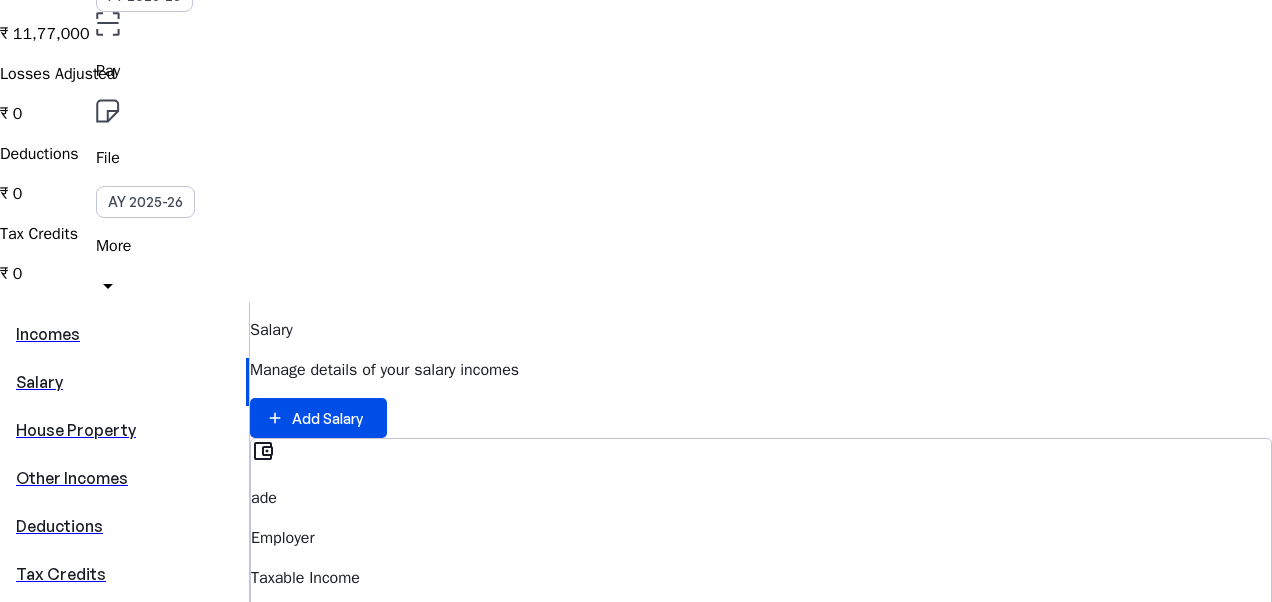click on "Taxable Income" at bounding box center (761, 578) 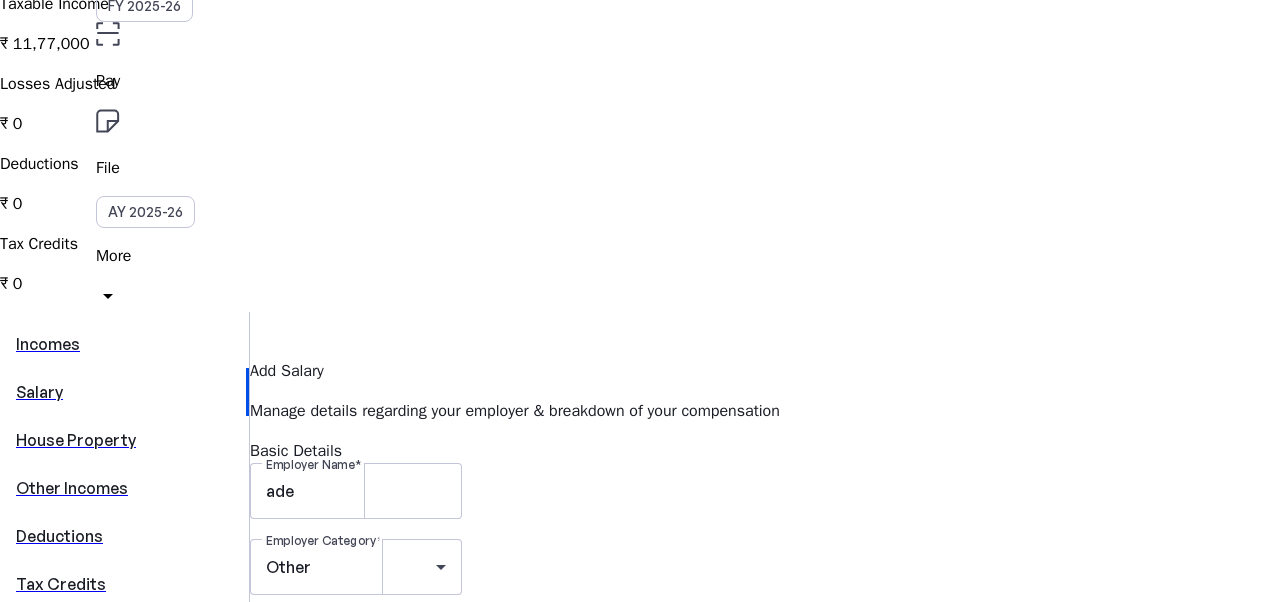 scroll, scrollTop: 247, scrollLeft: 0, axis: vertical 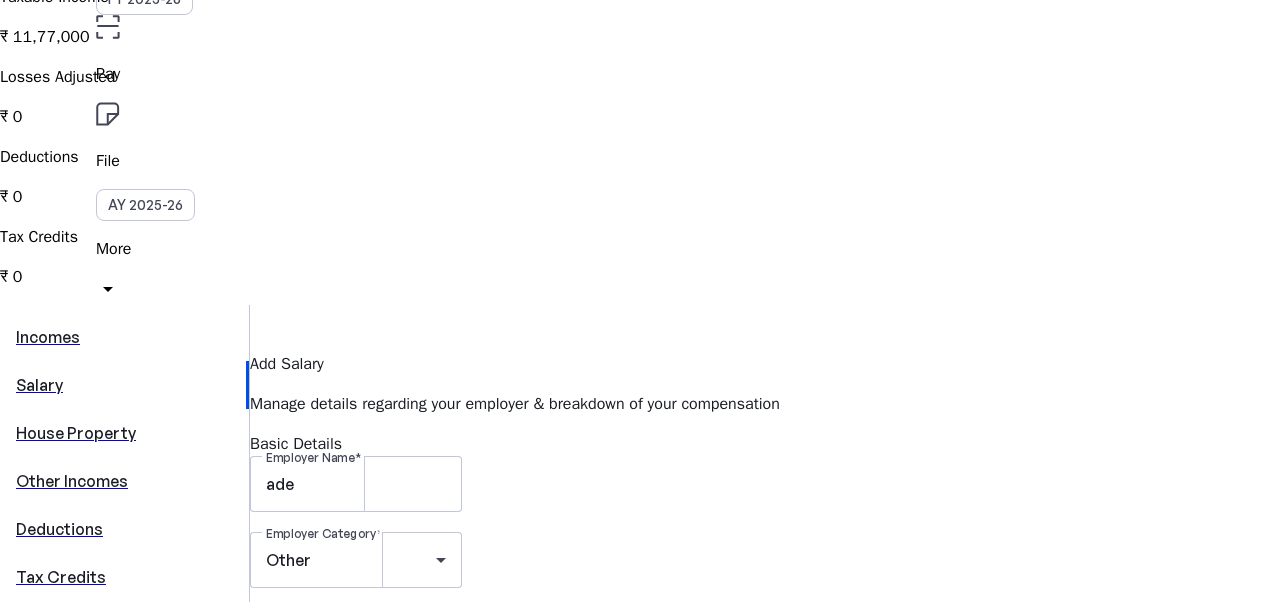 drag, startPoint x: 508, startPoint y: 518, endPoint x: 384, endPoint y: 522, distance: 124.0645 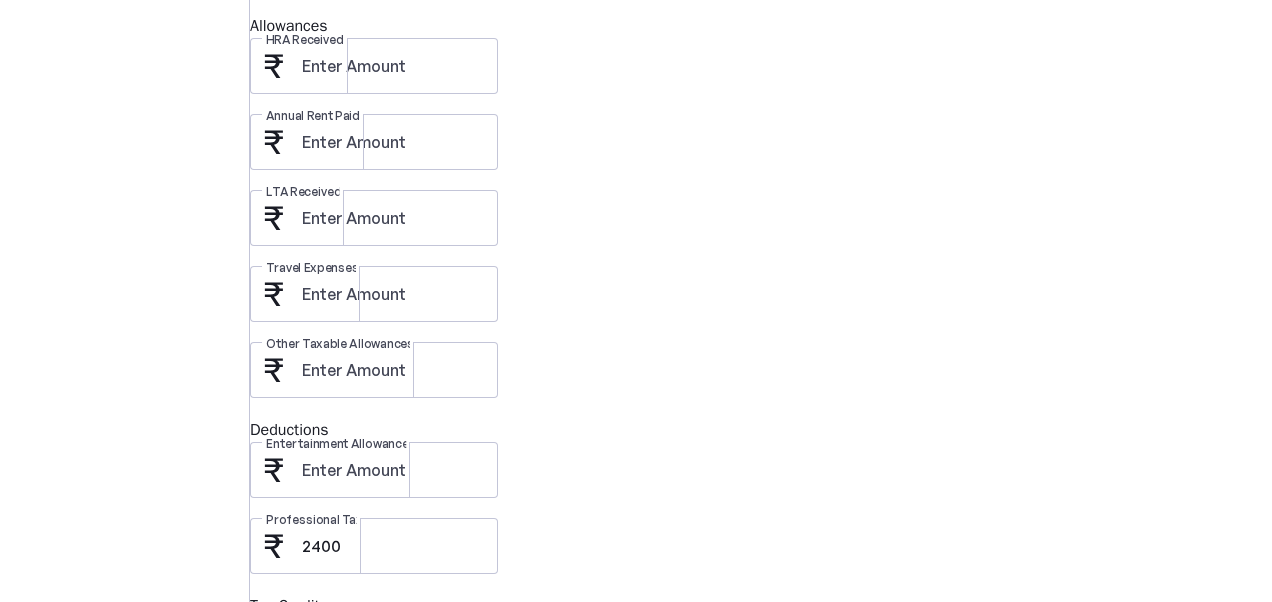 scroll, scrollTop: 1065, scrollLeft: 0, axis: vertical 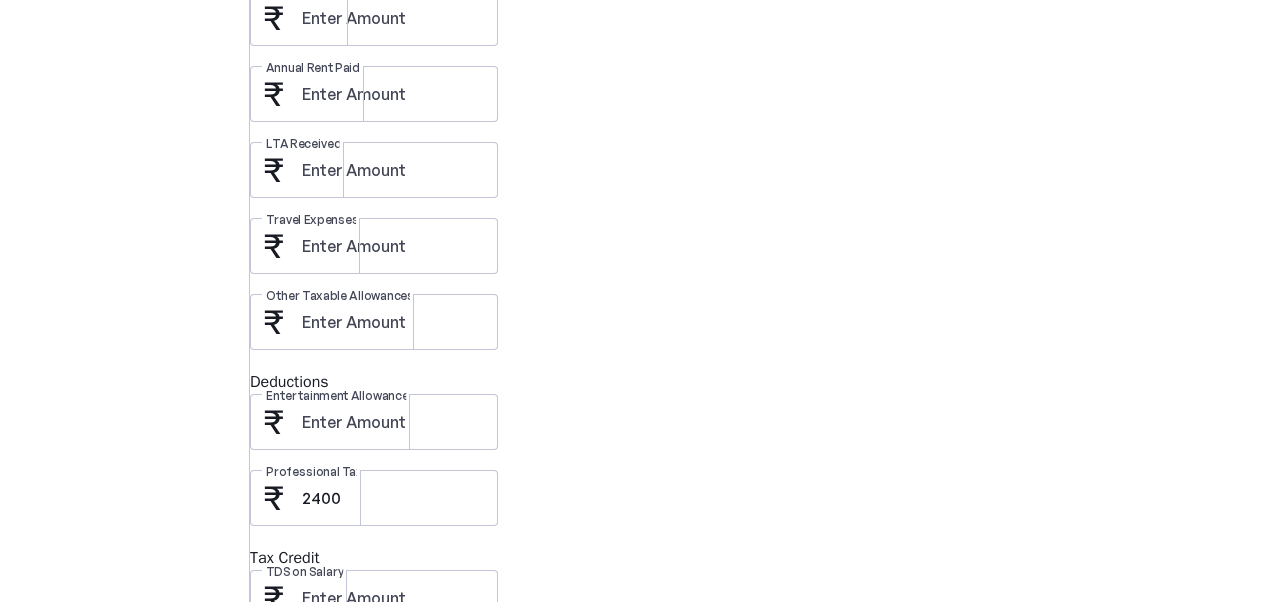 click at bounding box center [379, 666] 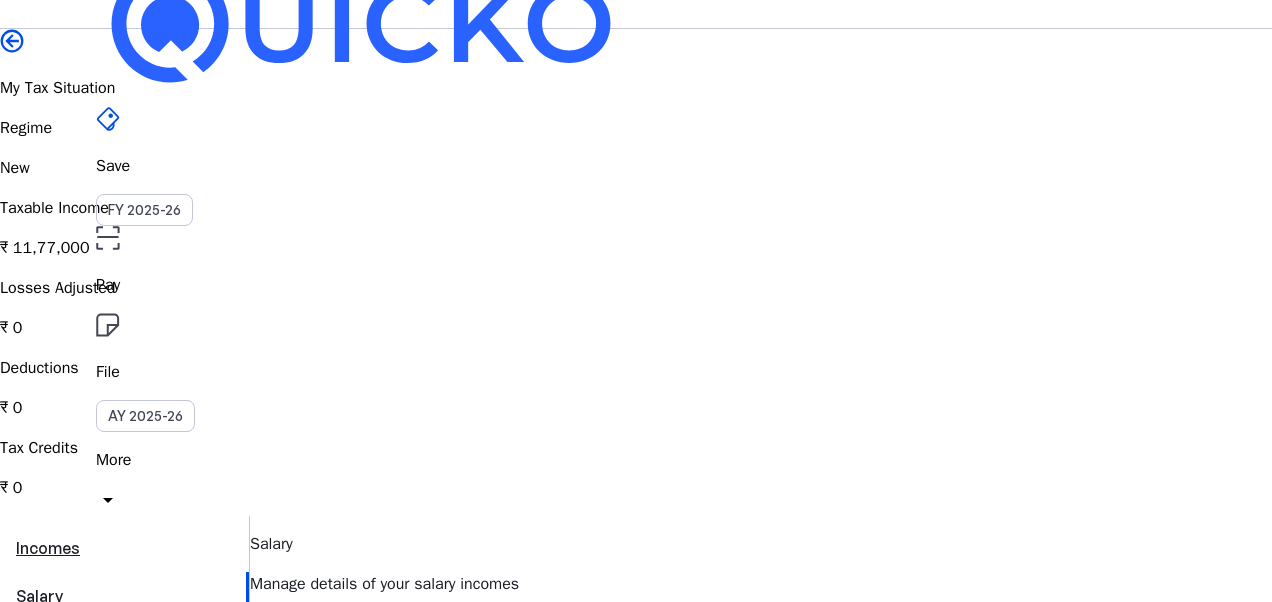 scroll, scrollTop: 0, scrollLeft: 0, axis: both 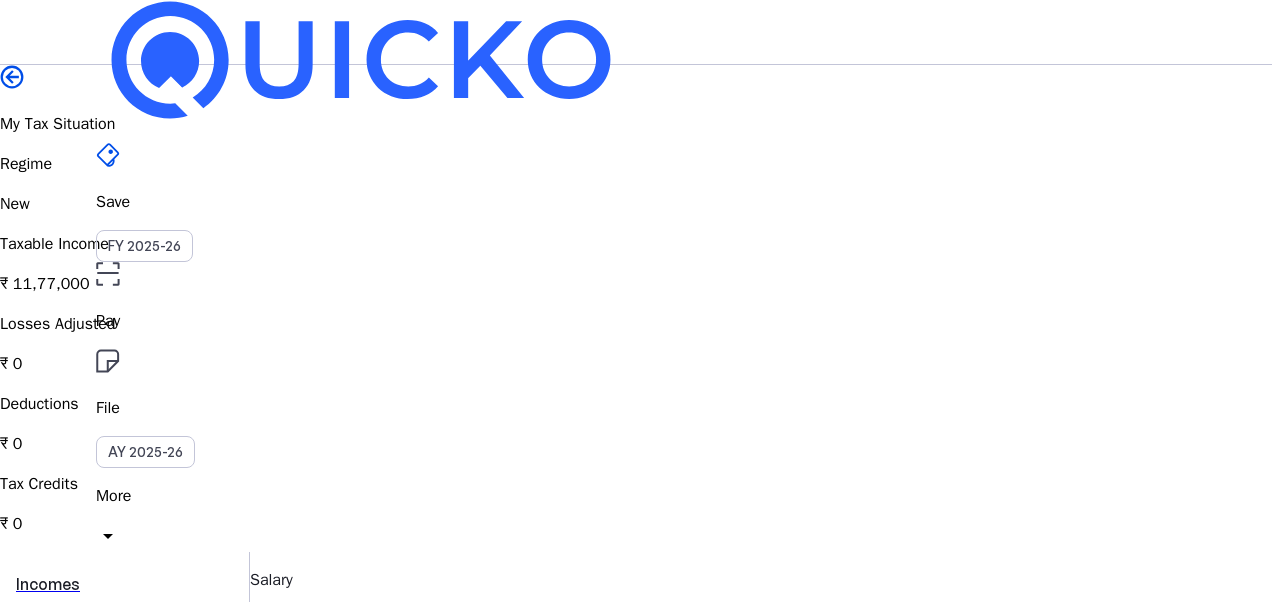 click at bounding box center (12, 77) 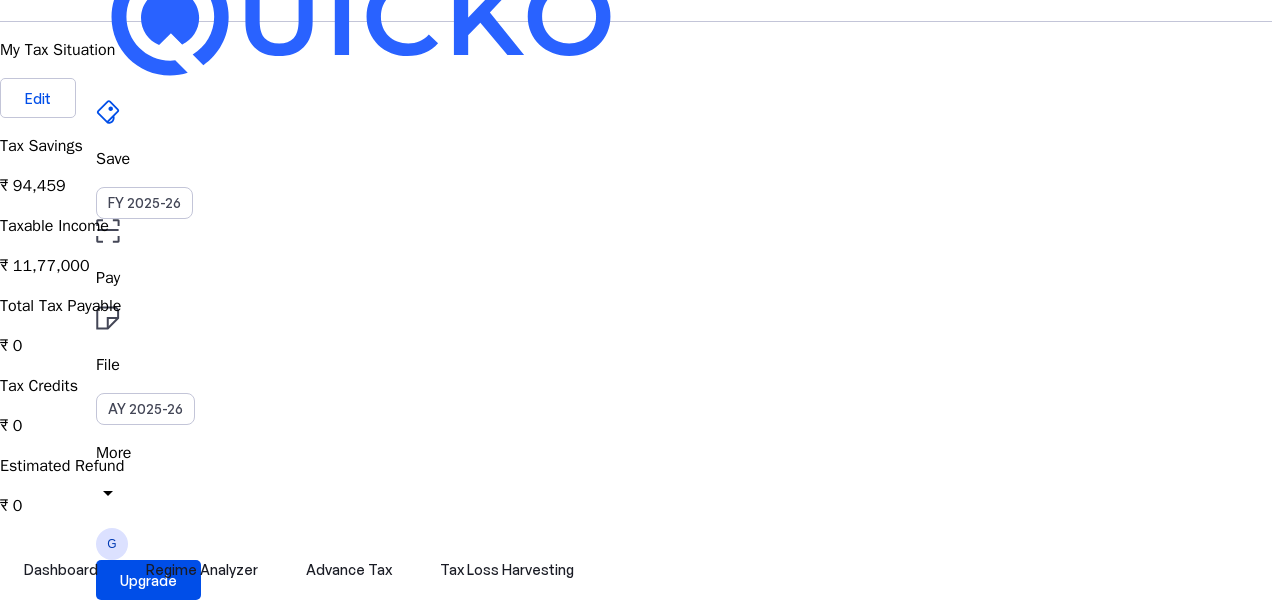 scroll, scrollTop: 0, scrollLeft: 0, axis: both 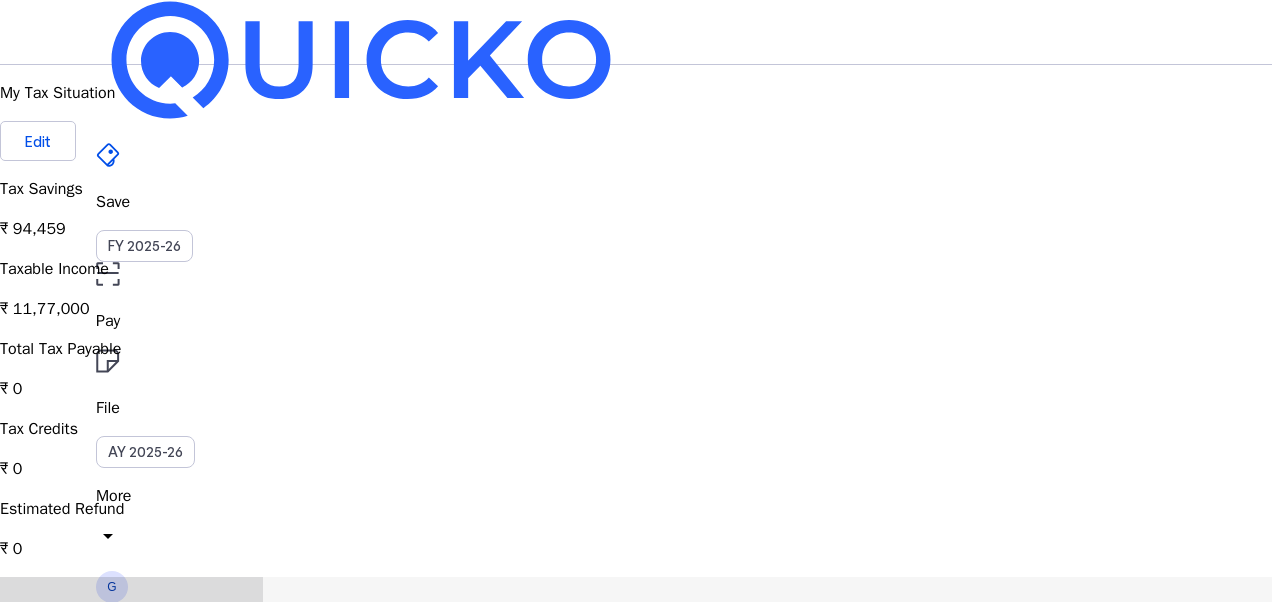 click on "Regime Analyzer" at bounding box center [202, 613] 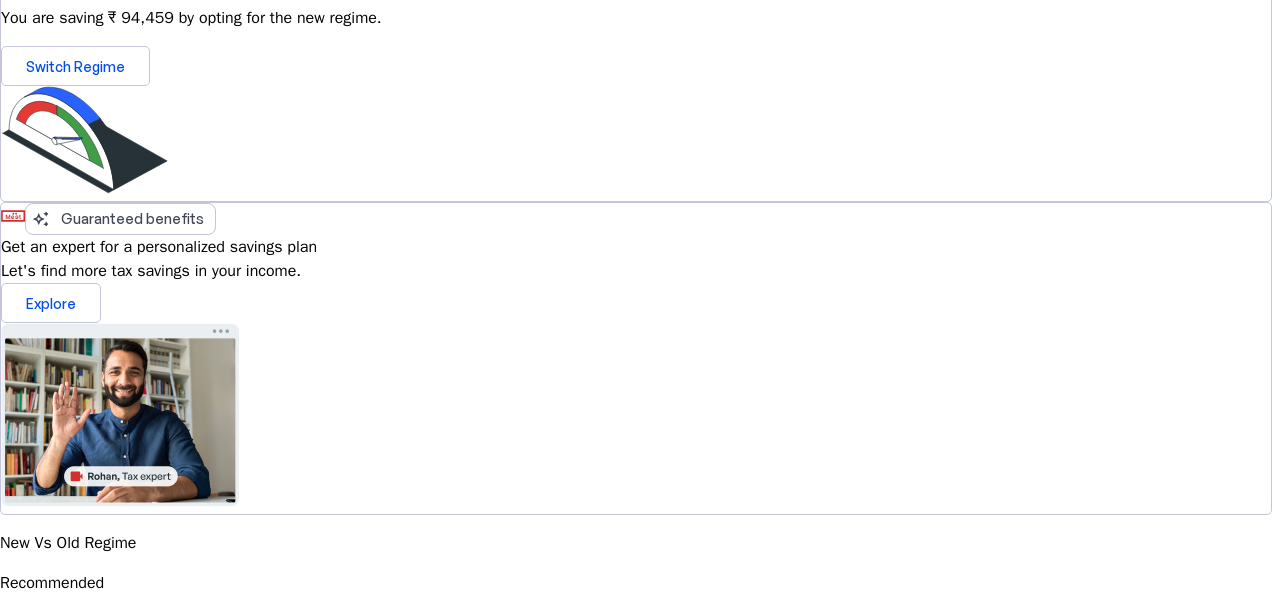 scroll, scrollTop: 838, scrollLeft: 0, axis: vertical 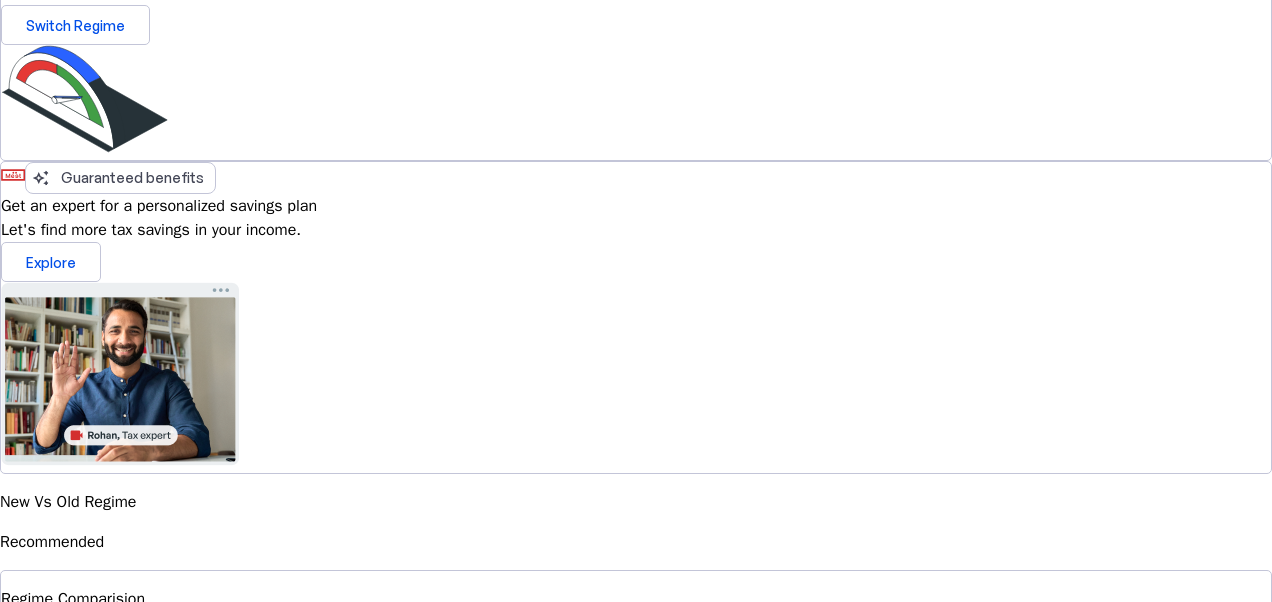 drag, startPoint x: 940, startPoint y: 142, endPoint x: 1026, endPoint y: 144, distance: 86.023254 